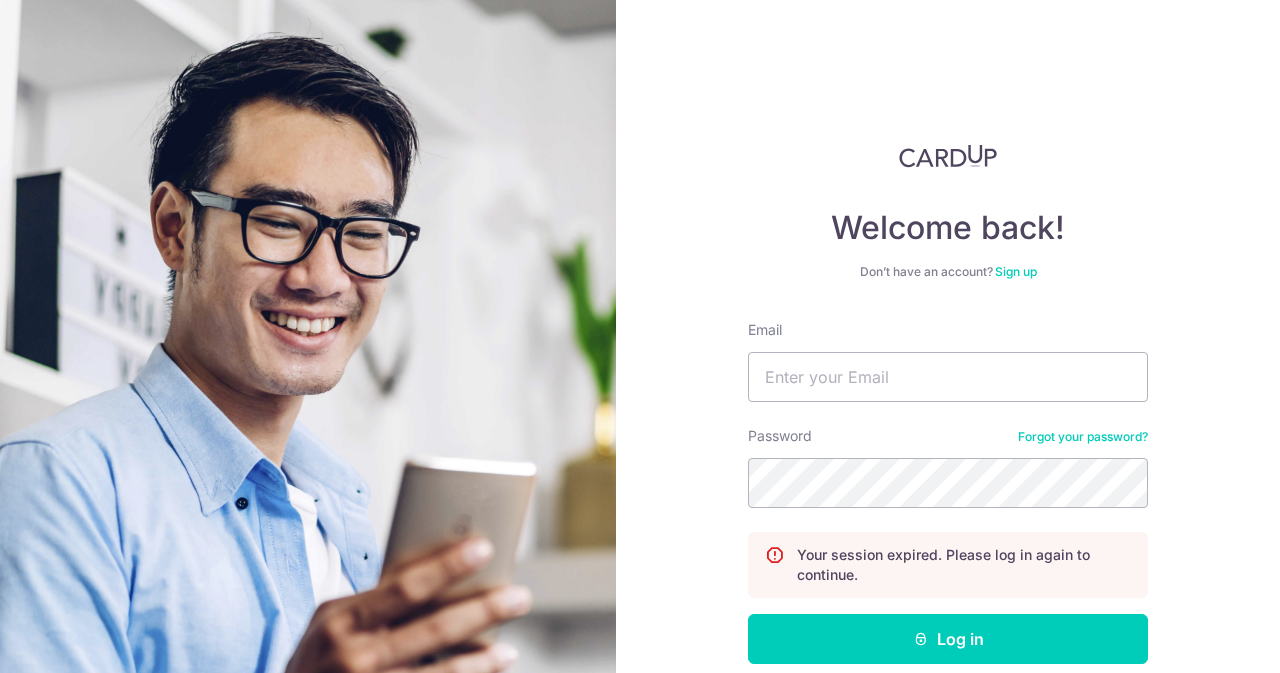 scroll, scrollTop: 0, scrollLeft: 0, axis: both 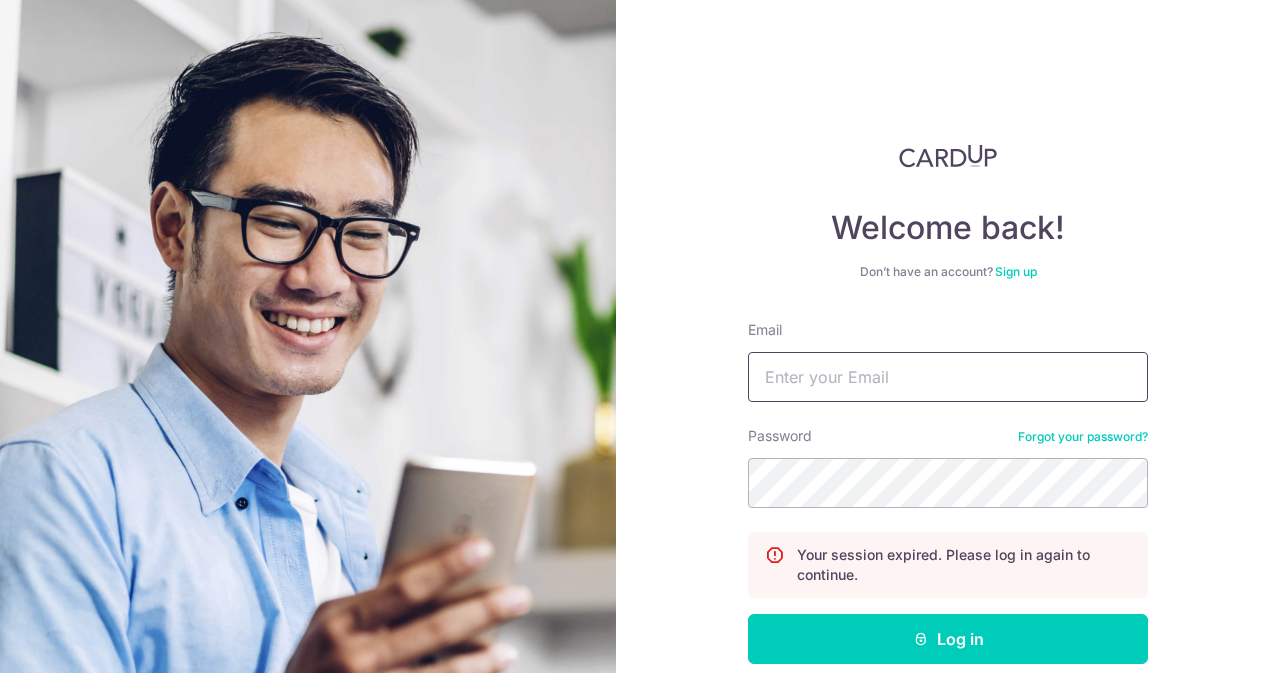 click on "Email" at bounding box center [948, 377] 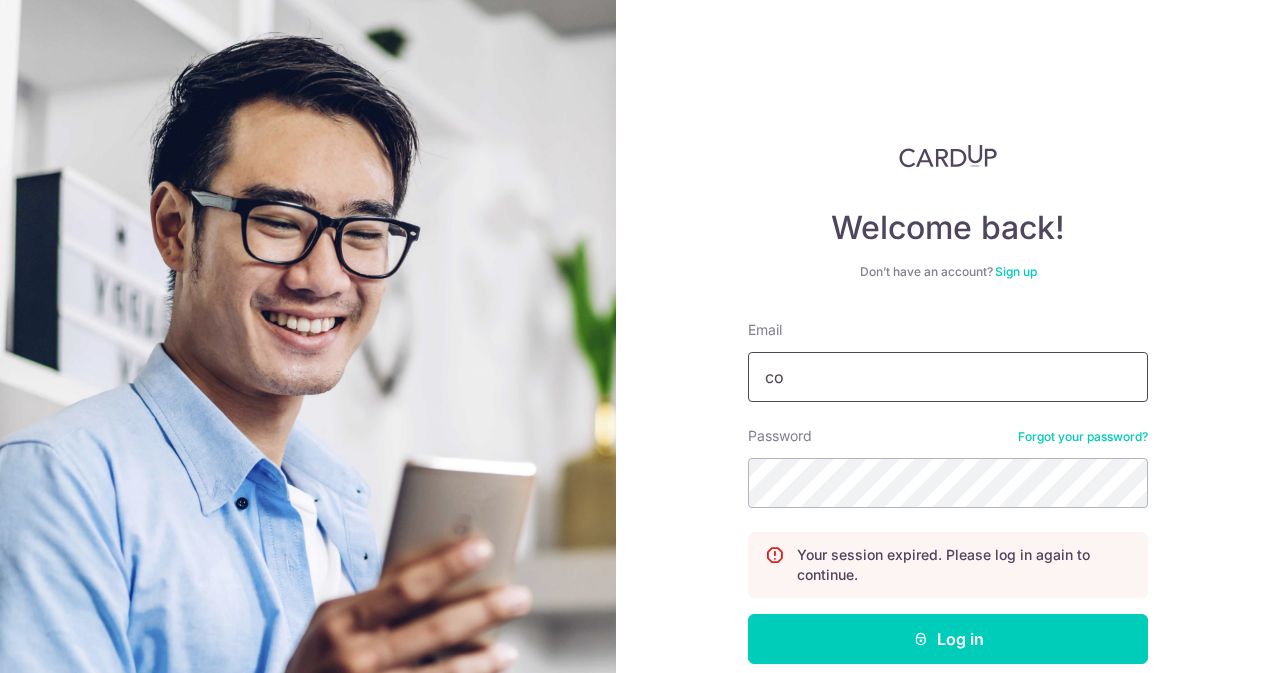 type on "c" 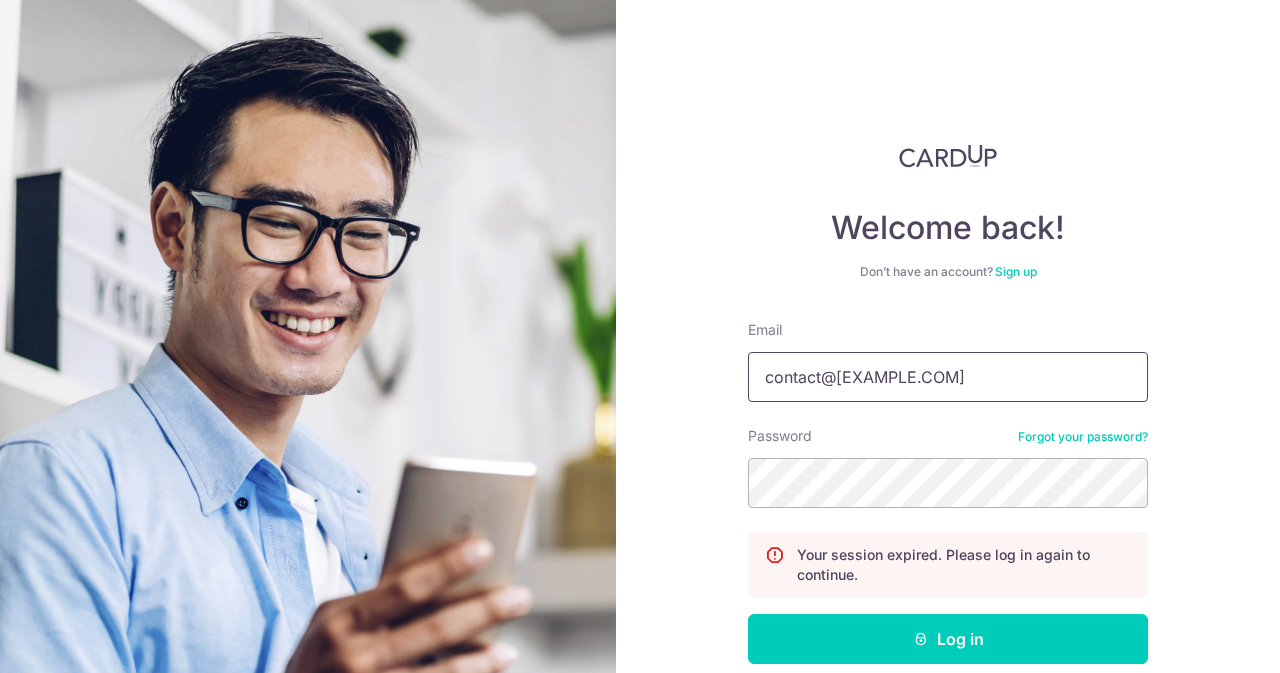 type on "[EMAIL]" 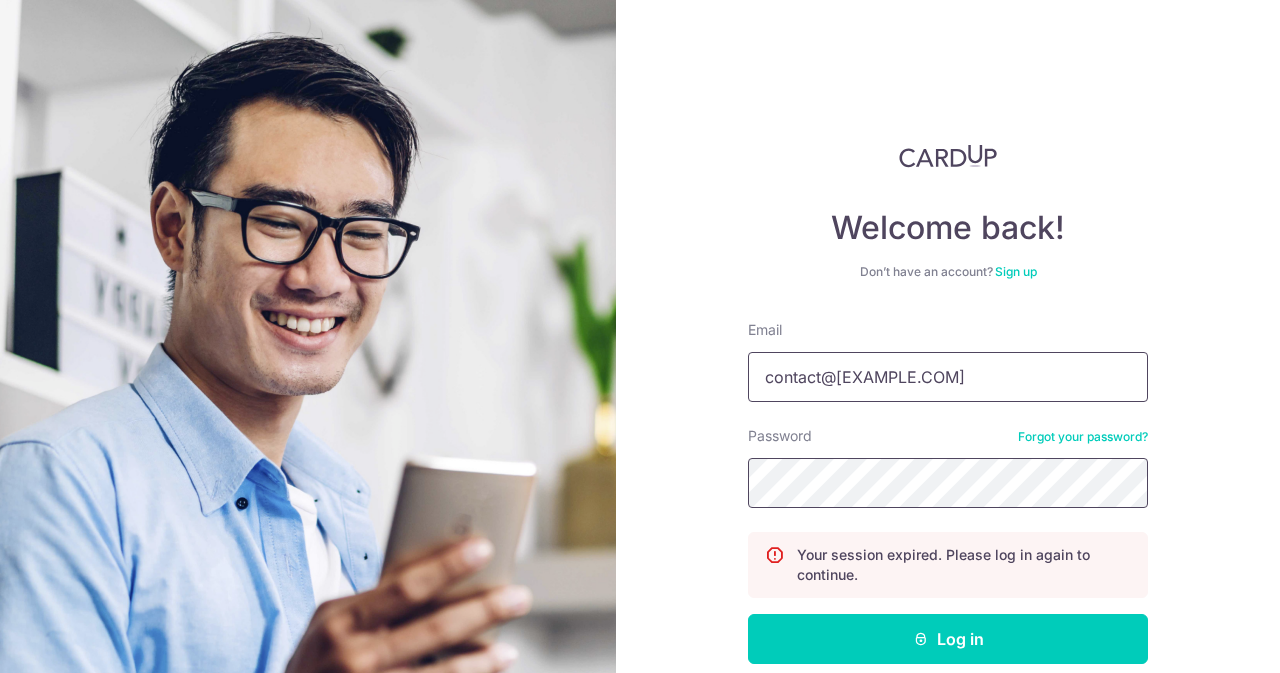 click on "Log in" at bounding box center (948, 639) 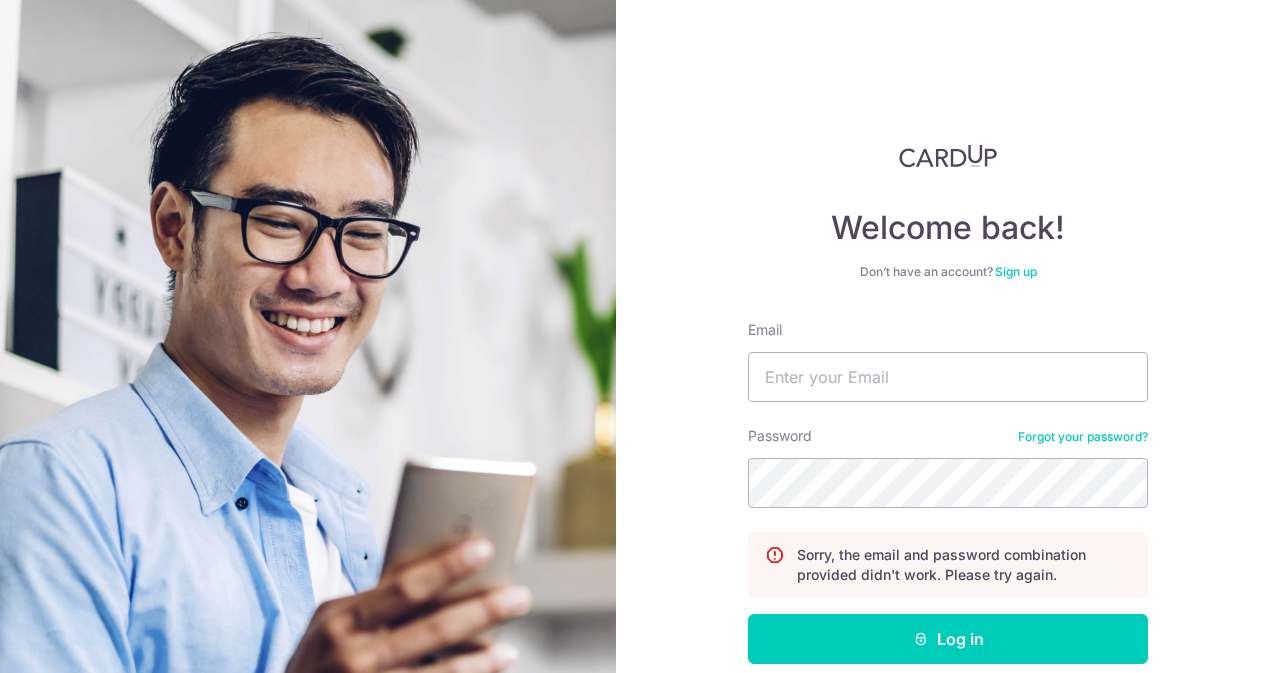 scroll, scrollTop: 0, scrollLeft: 0, axis: both 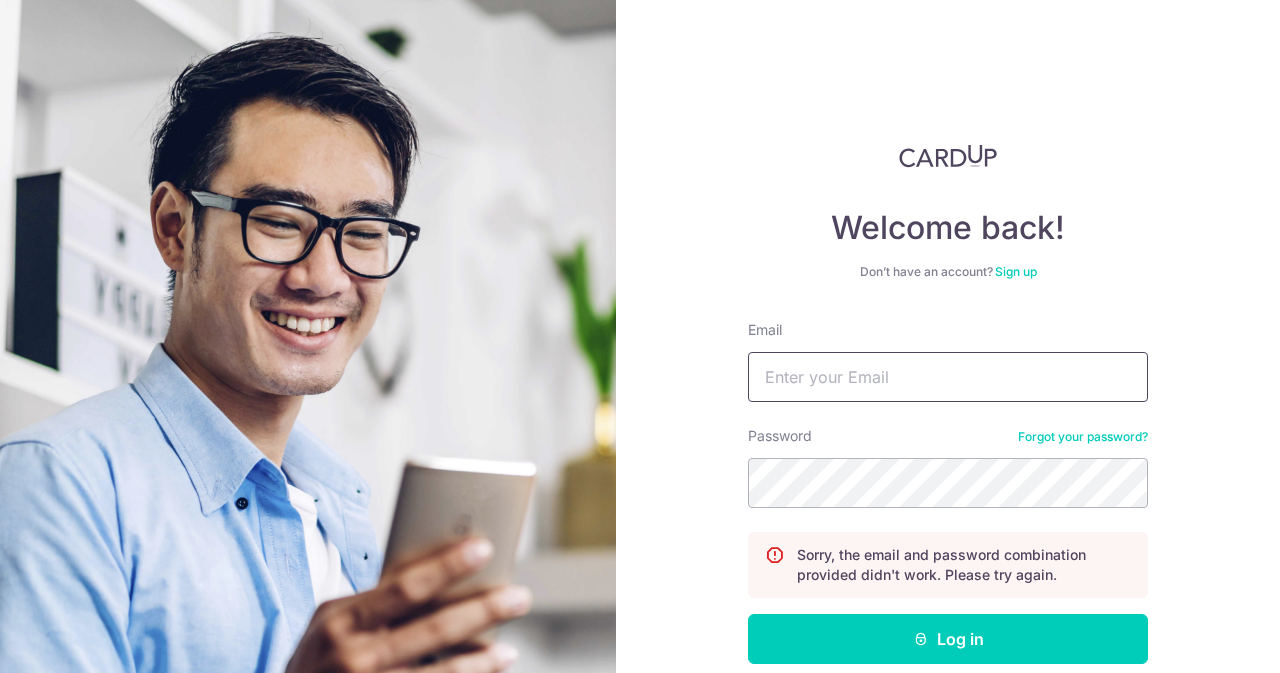 click on "Email" at bounding box center [948, 377] 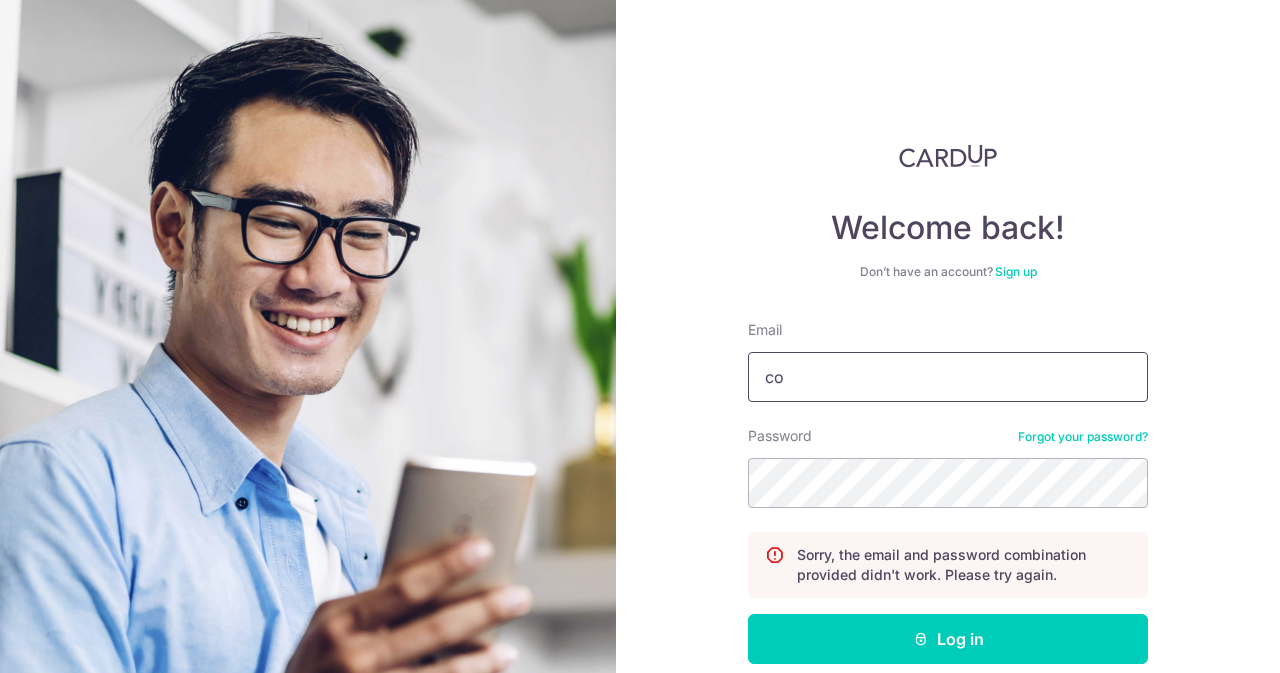 type on "c" 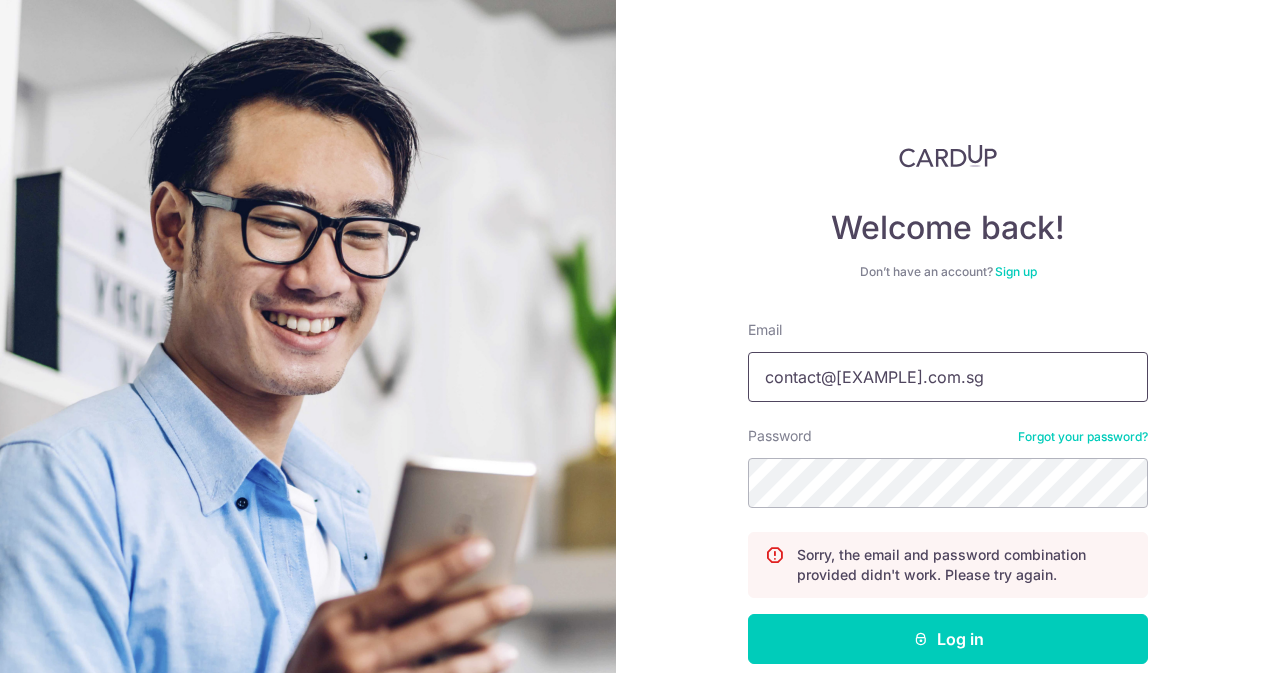 type on "[EMAIL]" 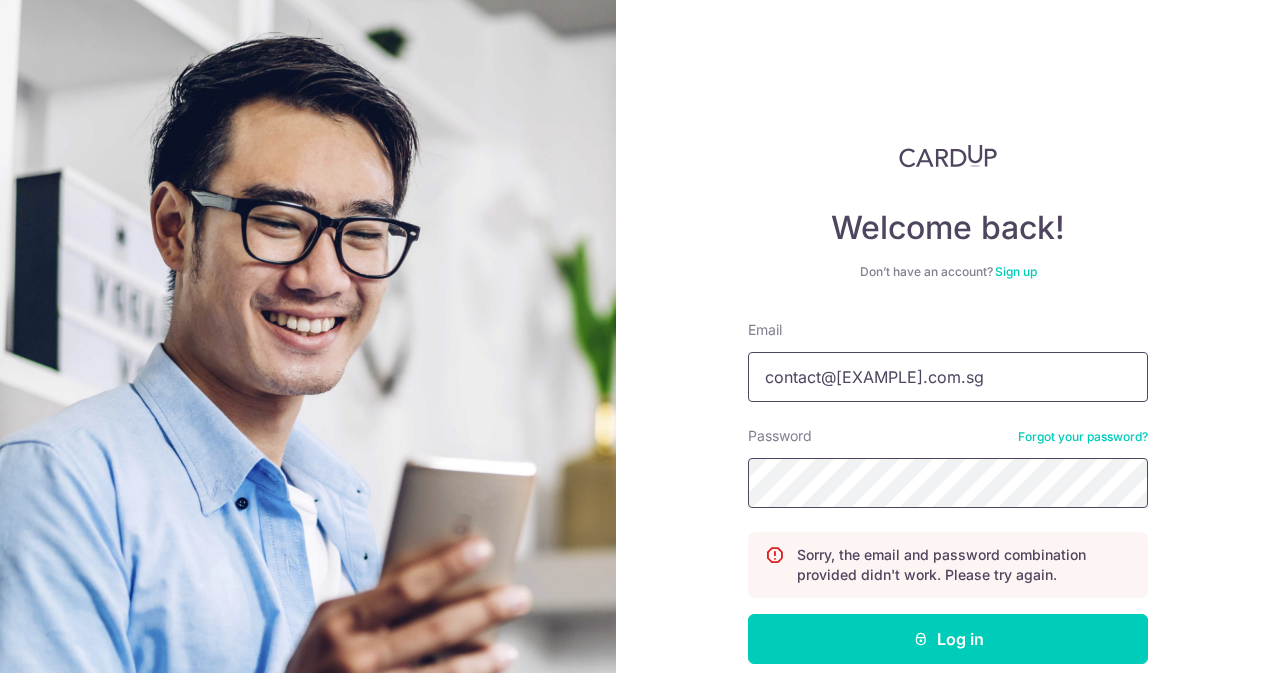 click on "Log in" at bounding box center (948, 639) 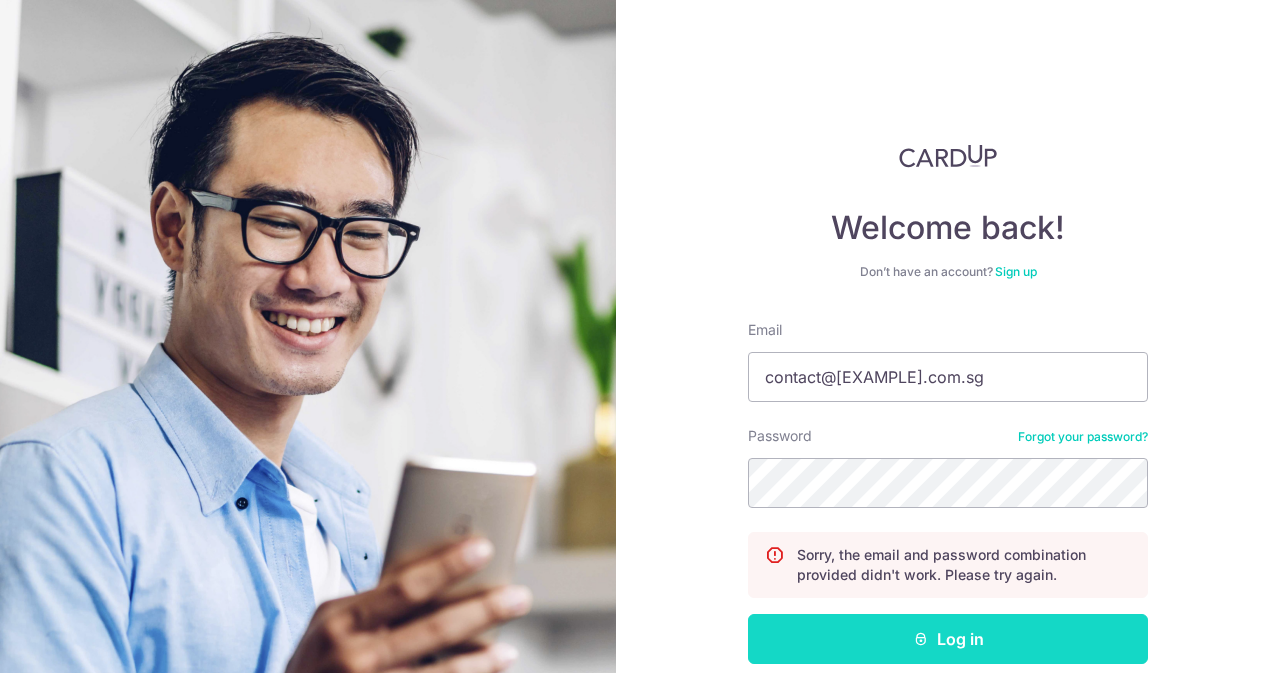 click on "Log in" at bounding box center [948, 639] 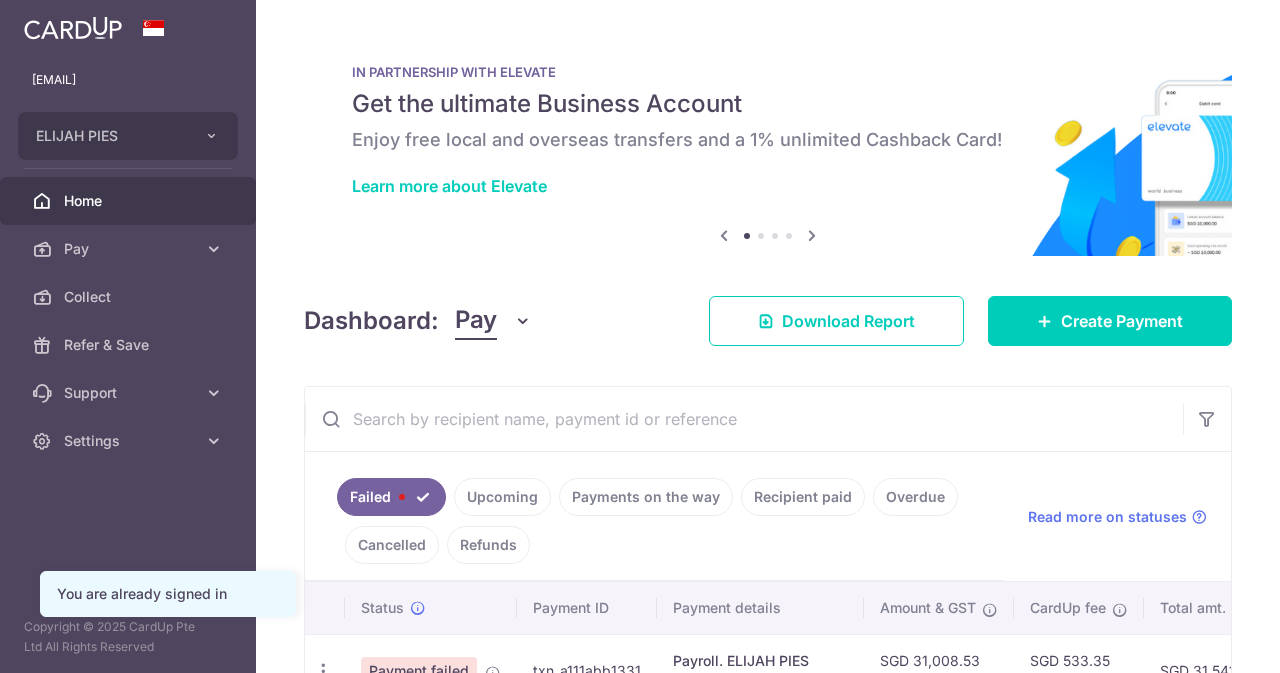 scroll, scrollTop: 0, scrollLeft: 0, axis: both 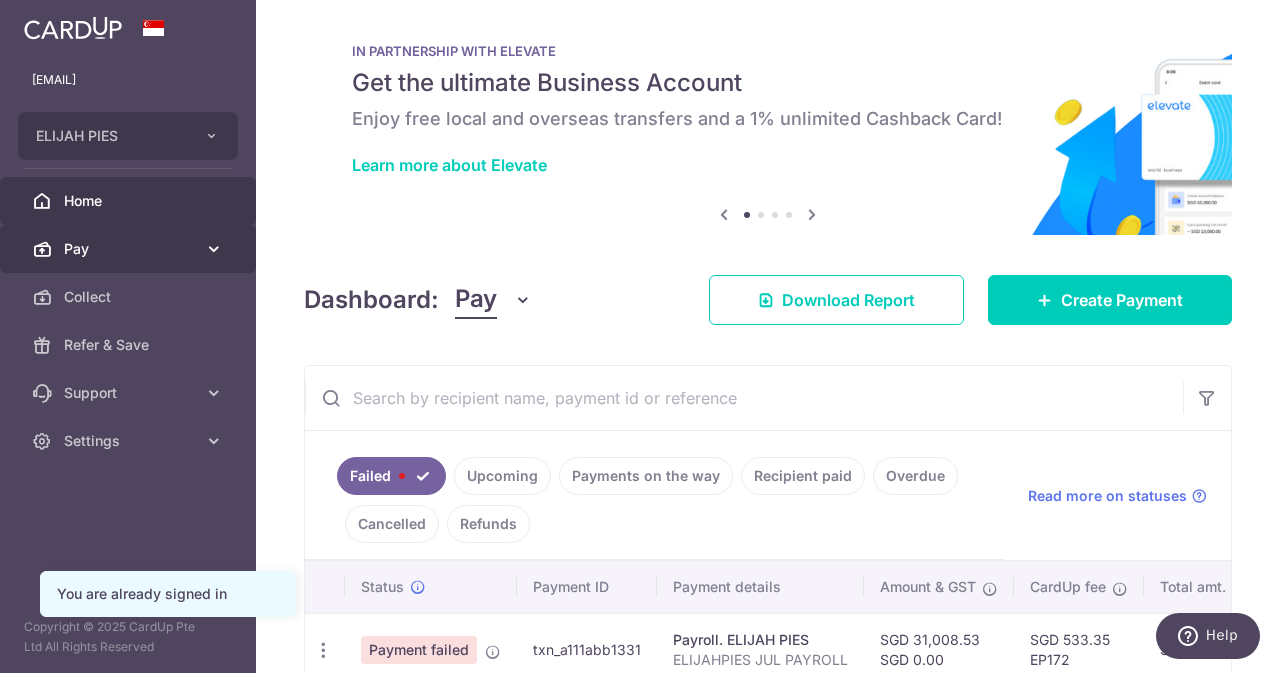 click on "Pay" at bounding box center [130, 249] 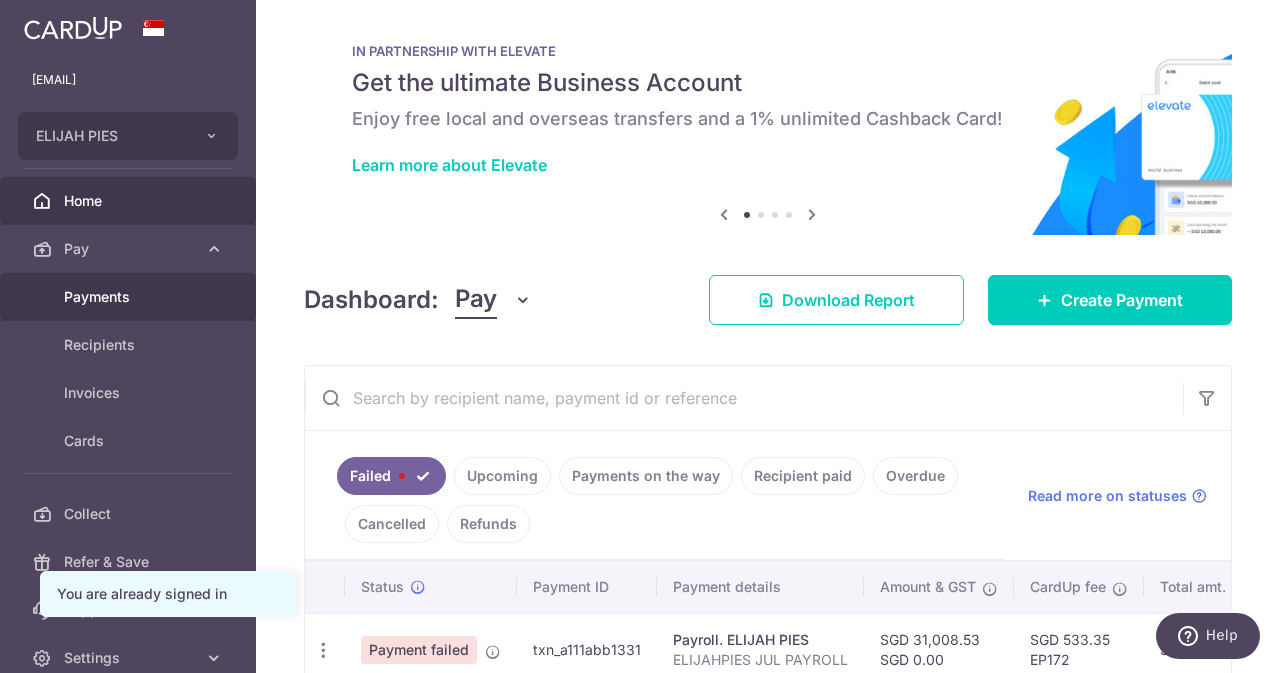 click on "Payments" at bounding box center [130, 297] 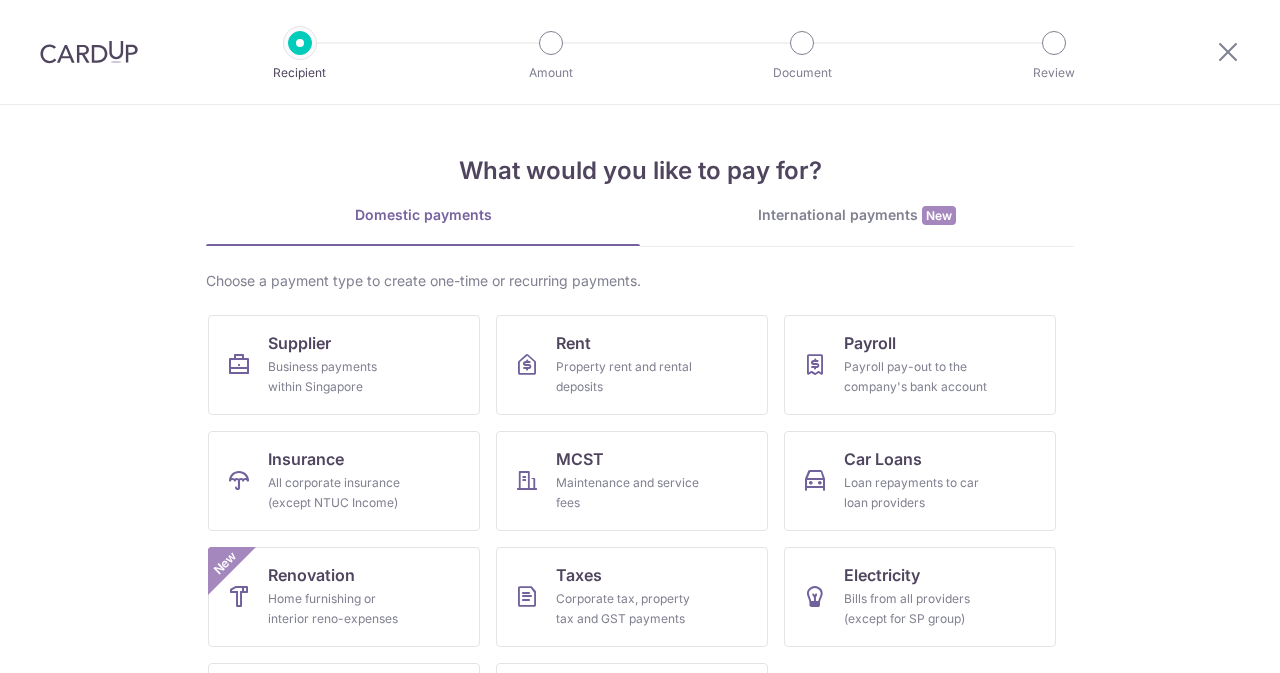 scroll, scrollTop: 0, scrollLeft: 0, axis: both 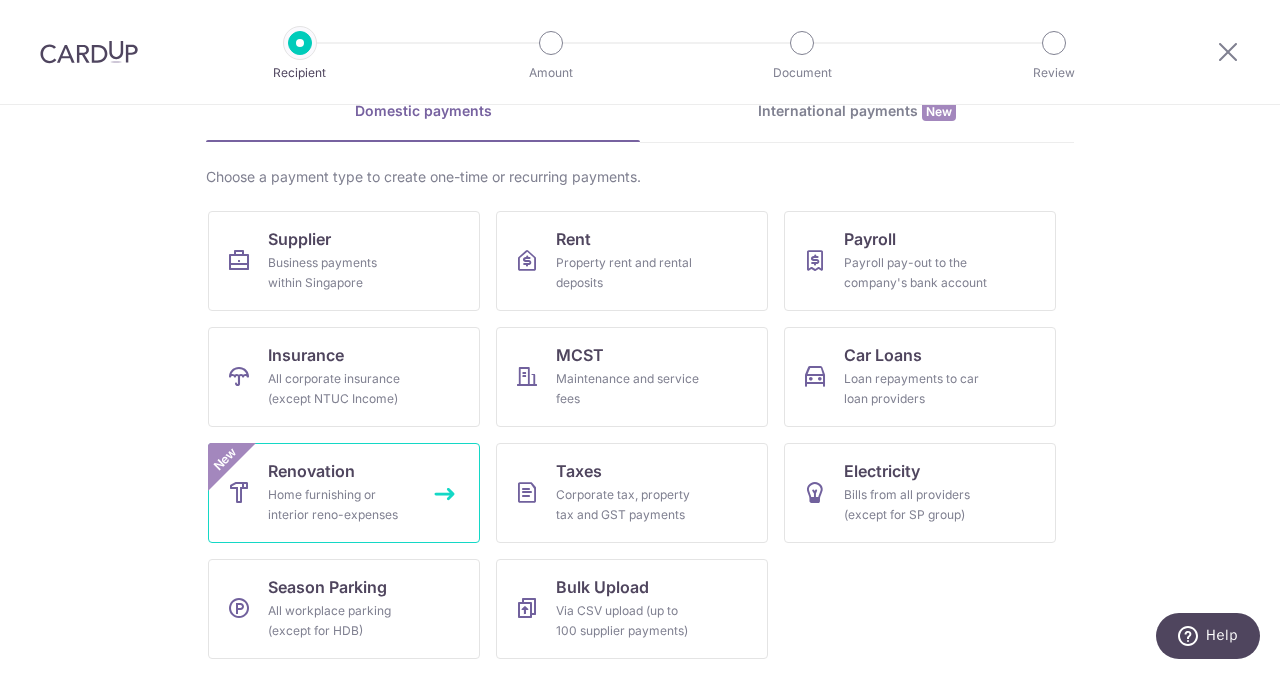 click on "Home furnishing or interior reno-expenses" at bounding box center (340, 505) 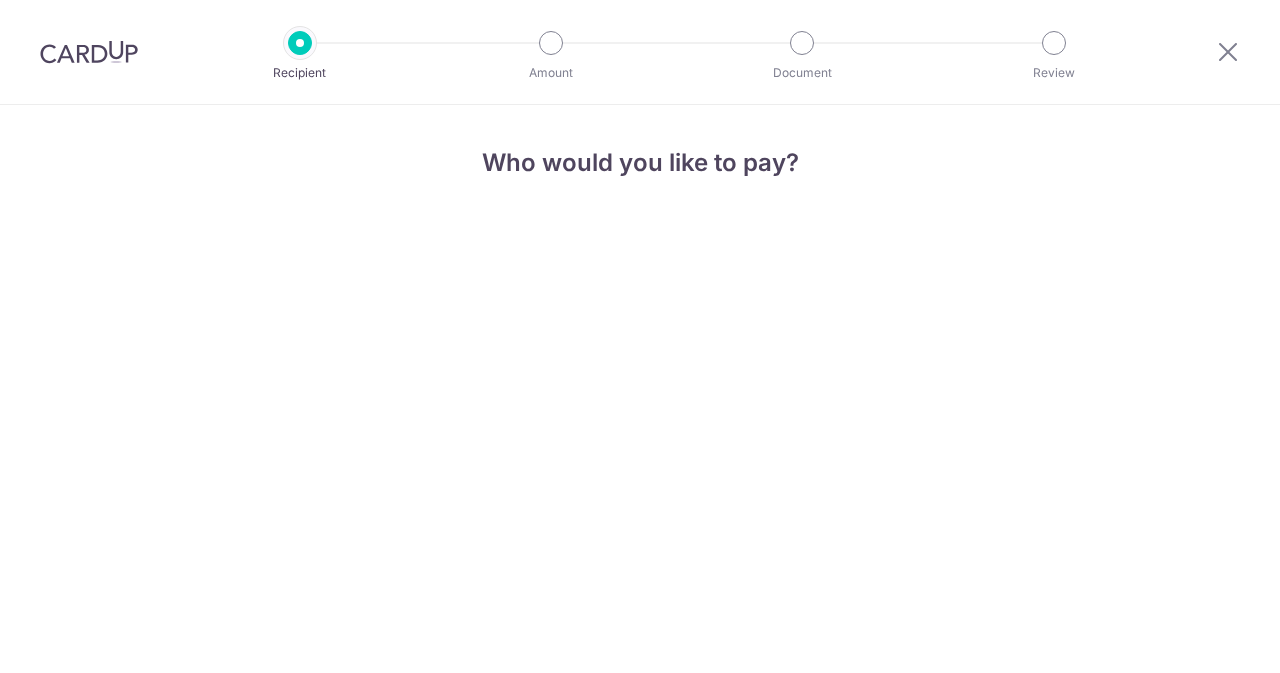 scroll, scrollTop: 0, scrollLeft: 0, axis: both 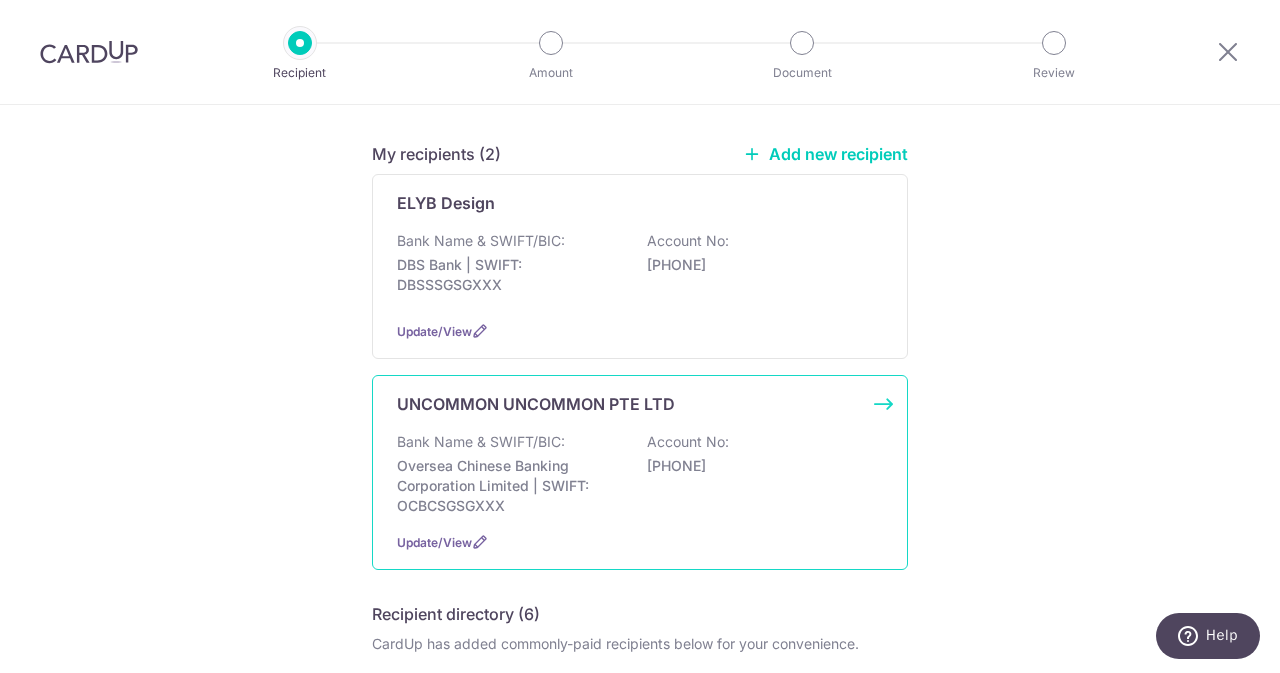 click on "Oversea Chinese Banking Corporation Limited | SWIFT: OCBCSGSGXXX" at bounding box center [509, 486] 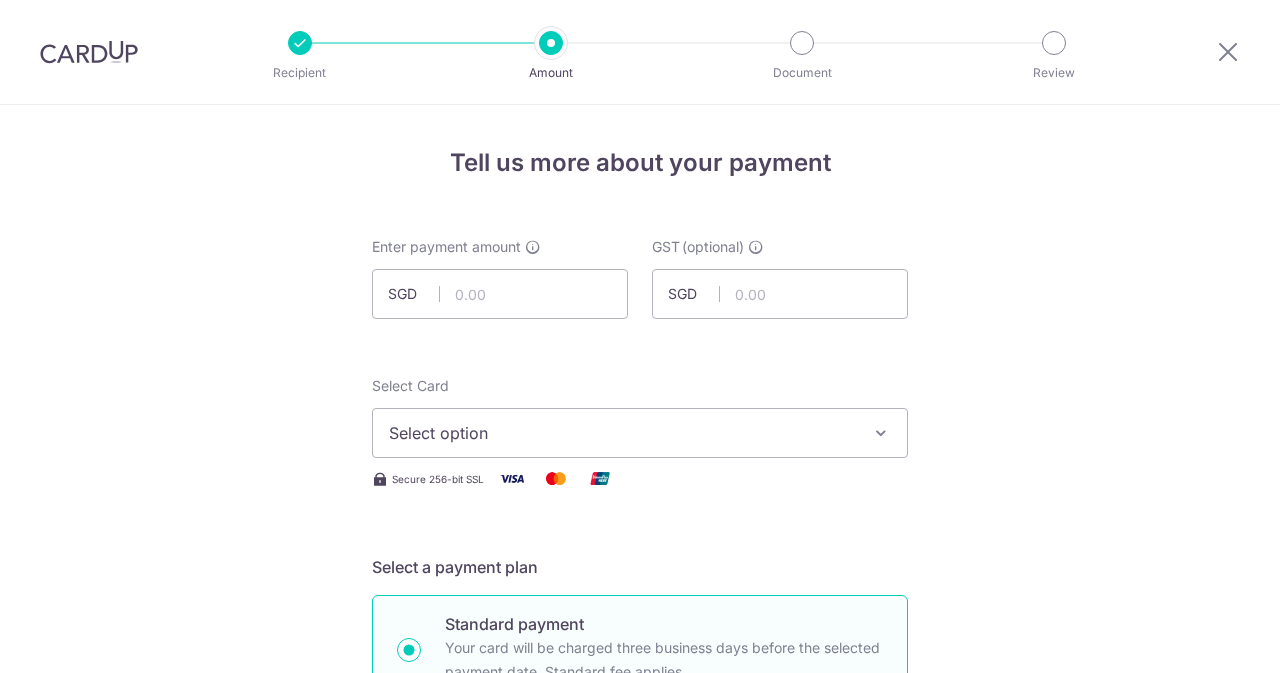 scroll, scrollTop: 0, scrollLeft: 0, axis: both 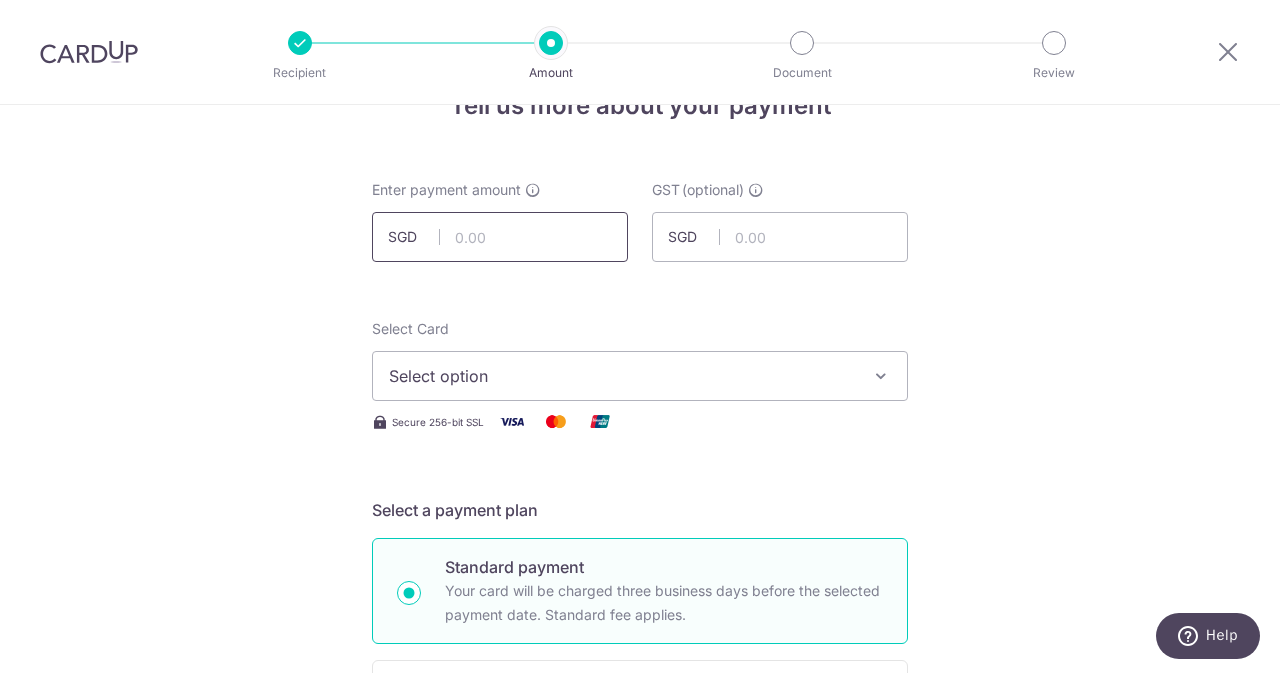 click at bounding box center [500, 237] 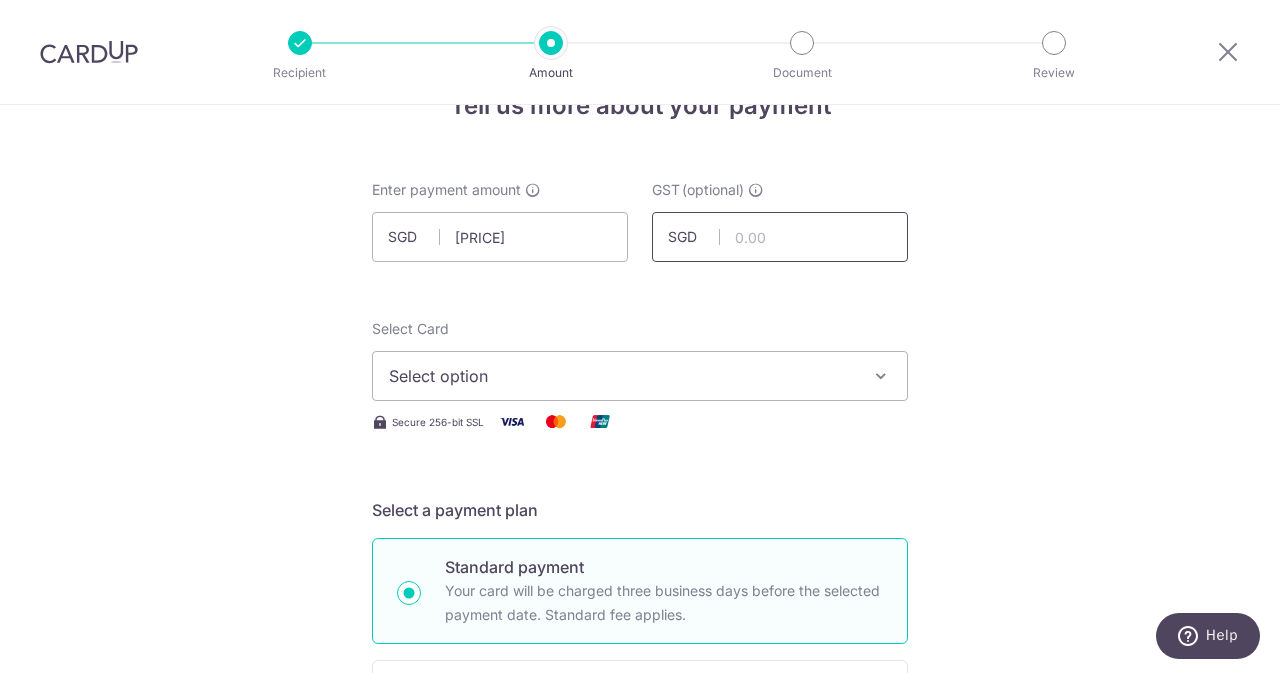 type on "15,460.40" 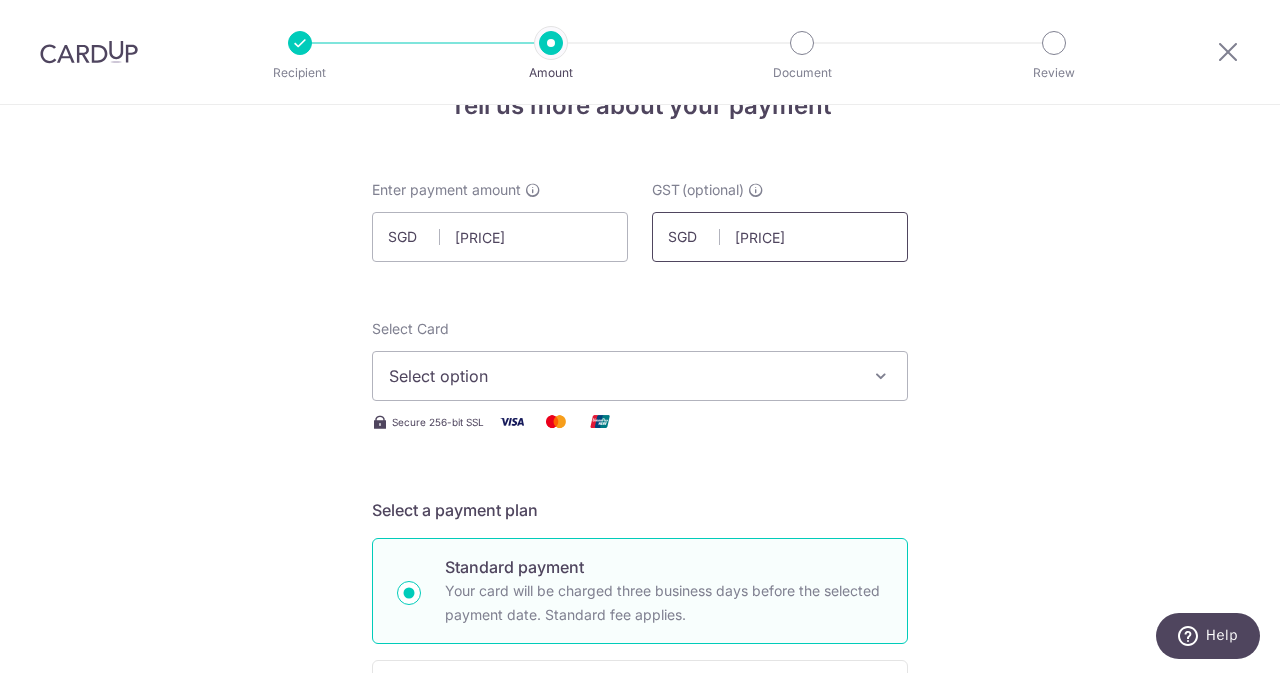 type on "1,391.44" 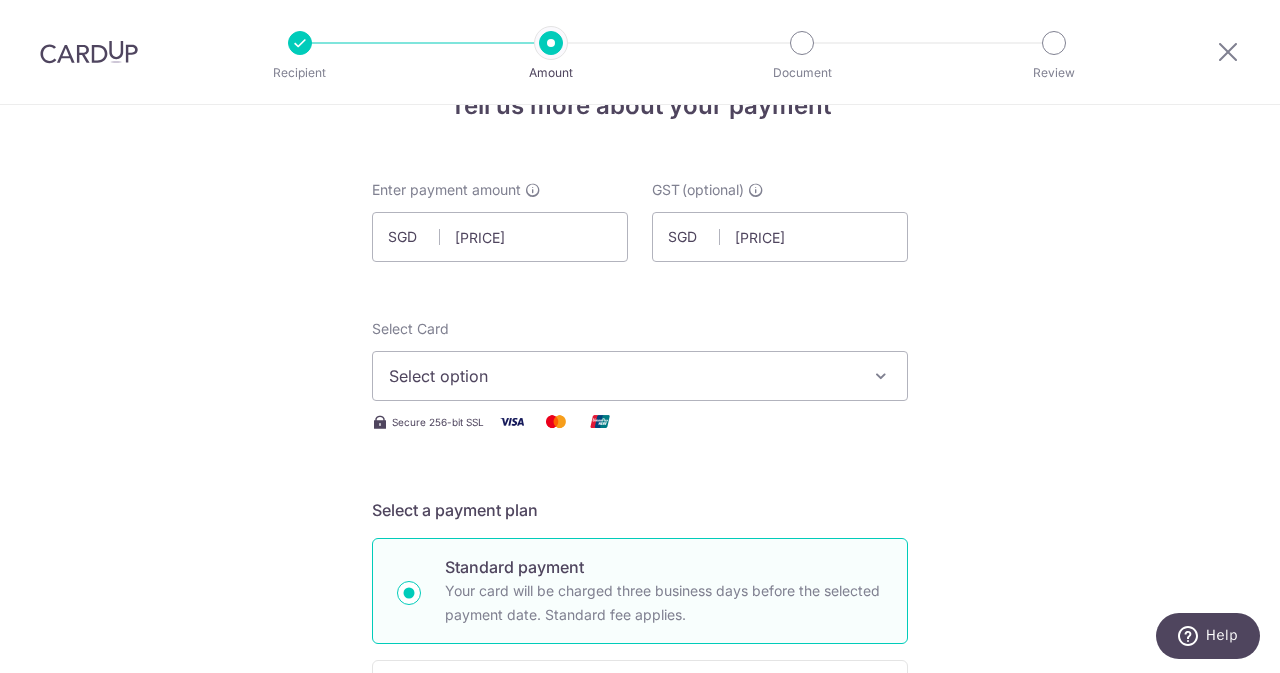 click on "Secure 256-bit SSL" at bounding box center (640, 421) 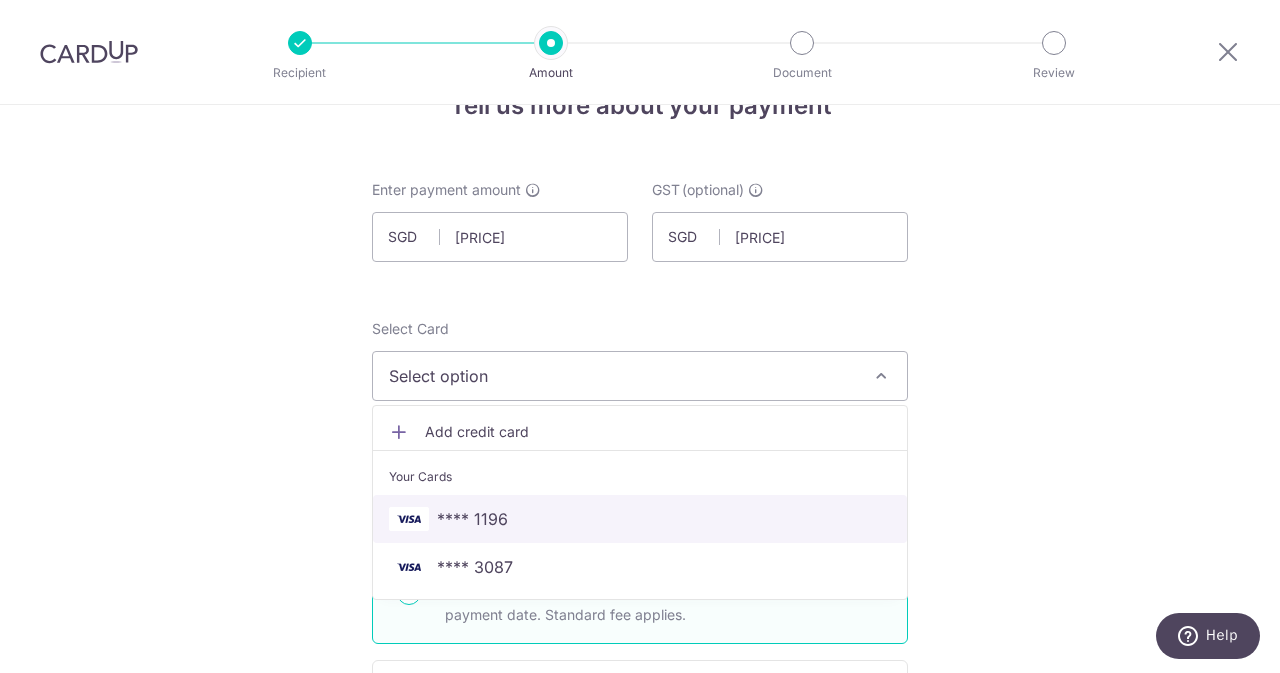 click on "**** 1196" at bounding box center [640, 519] 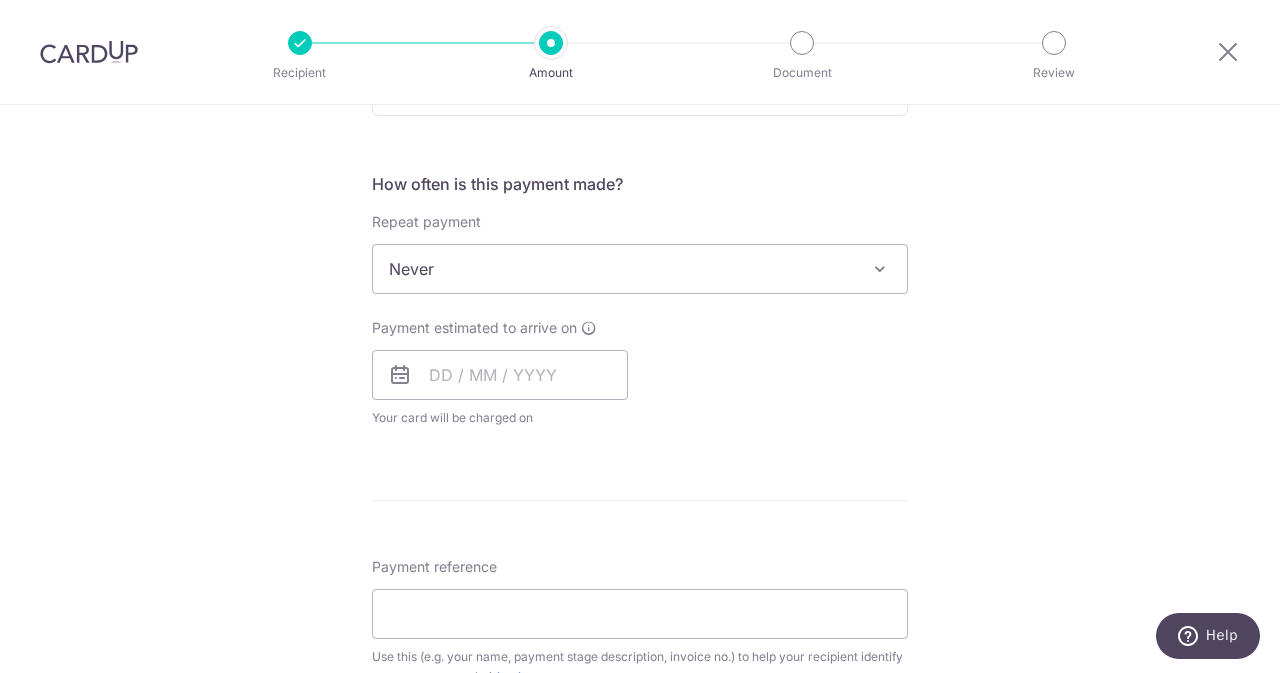 scroll, scrollTop: 713, scrollLeft: 0, axis: vertical 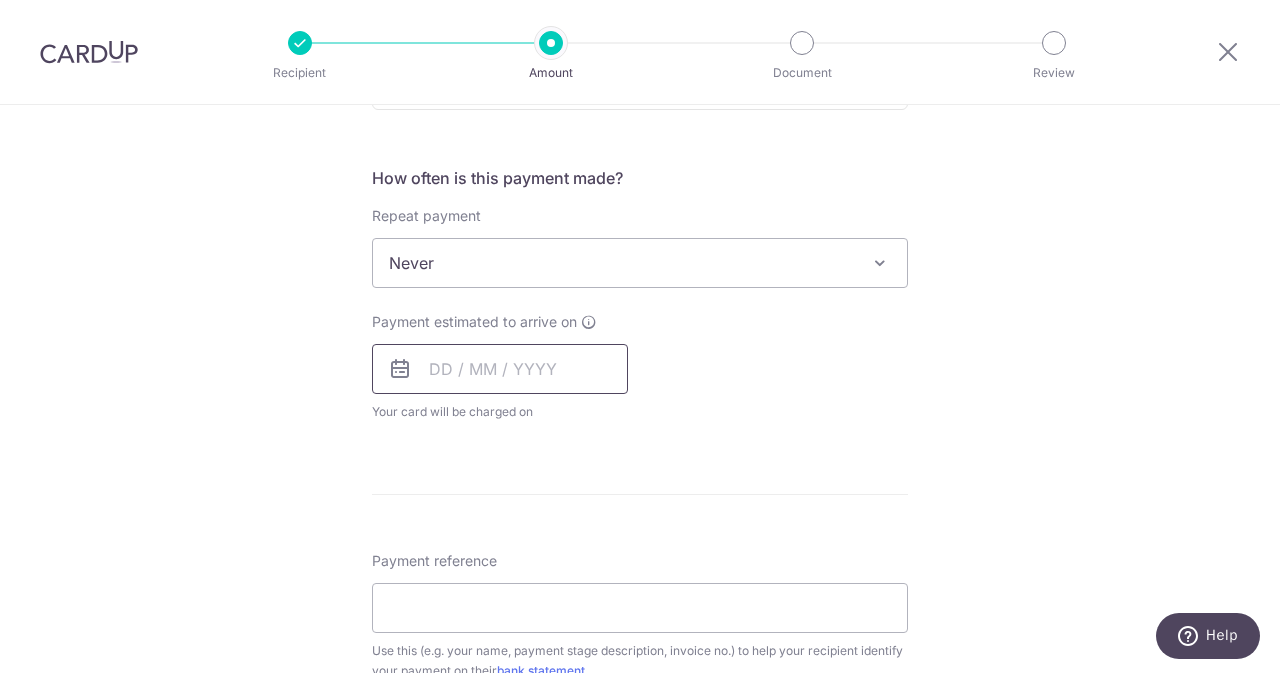 click at bounding box center (500, 369) 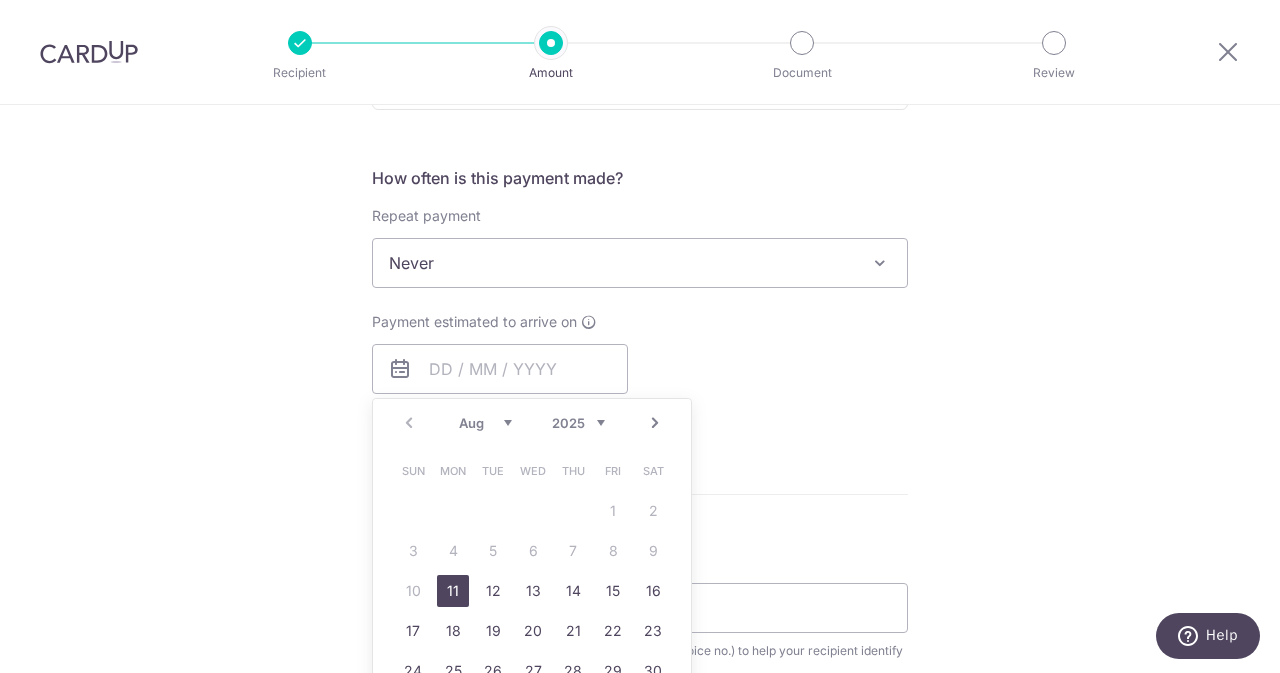 click on "11" at bounding box center (453, 591) 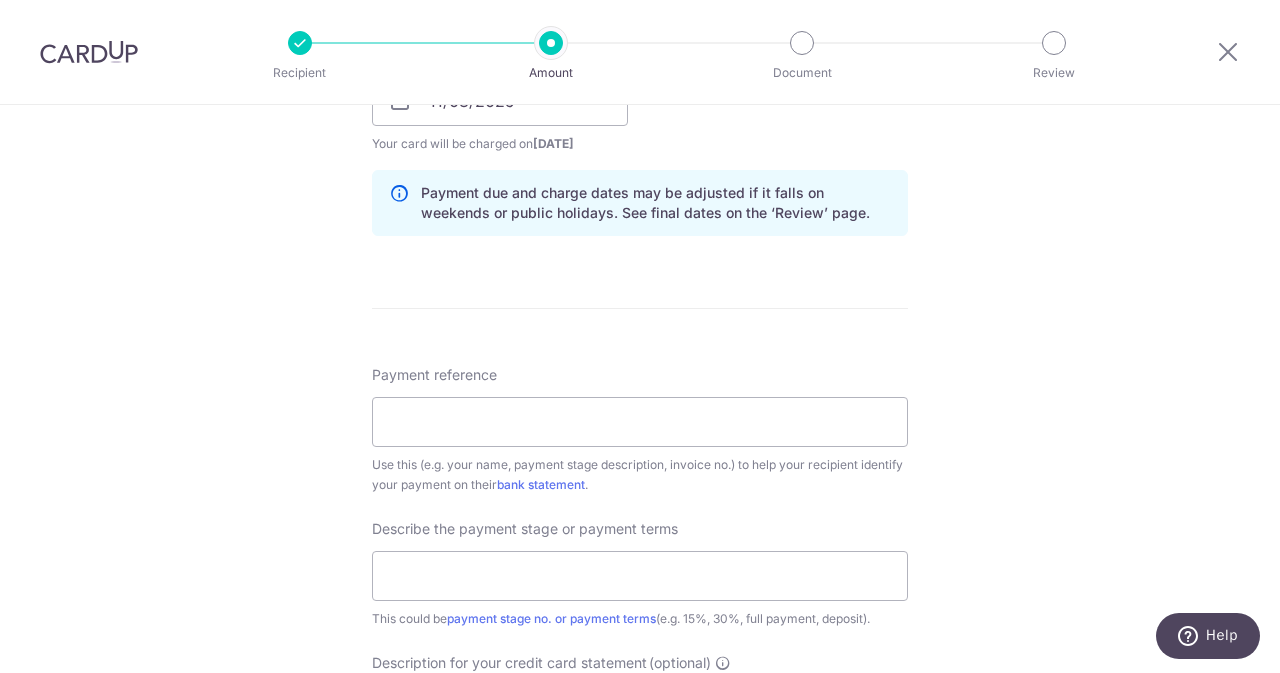 scroll, scrollTop: 990, scrollLeft: 0, axis: vertical 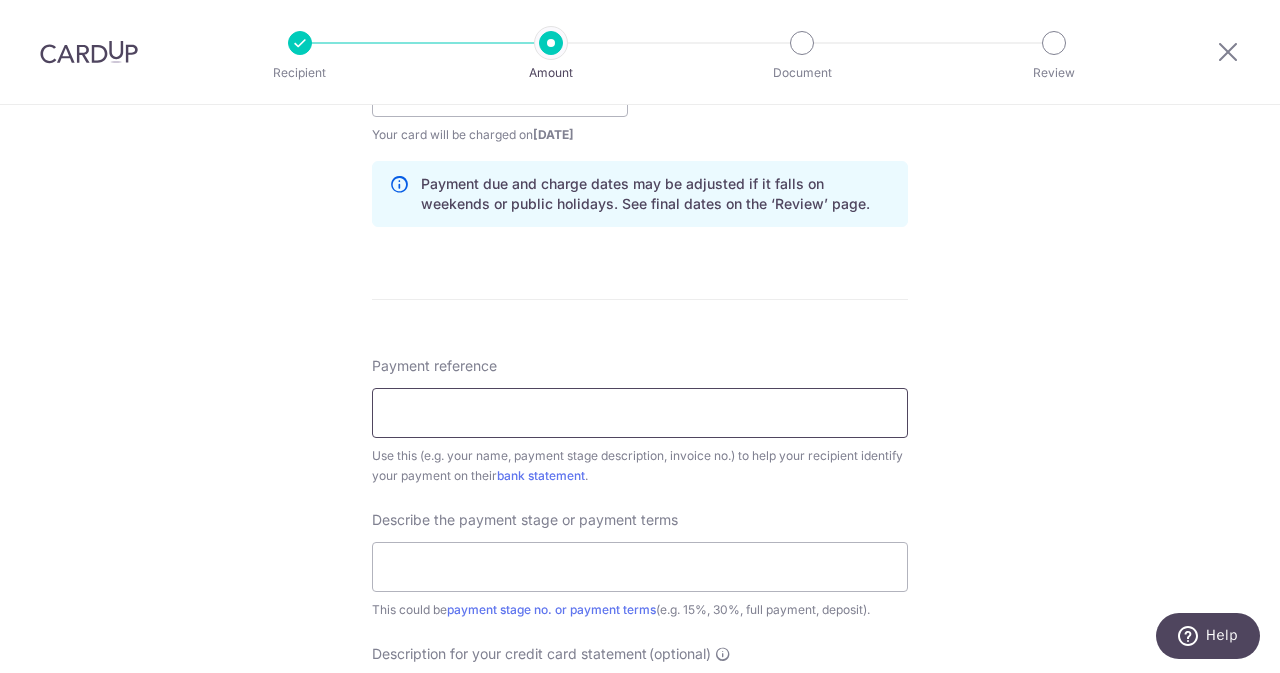 click on "Payment reference" at bounding box center [640, 413] 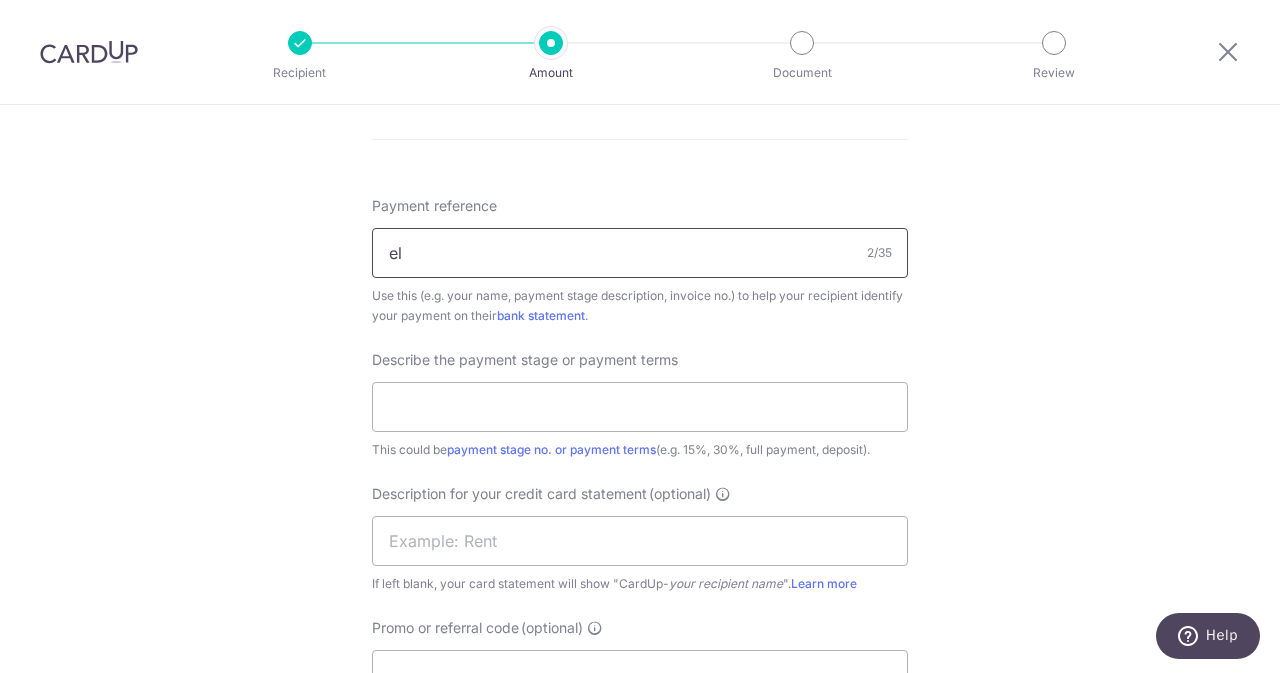 type on "e" 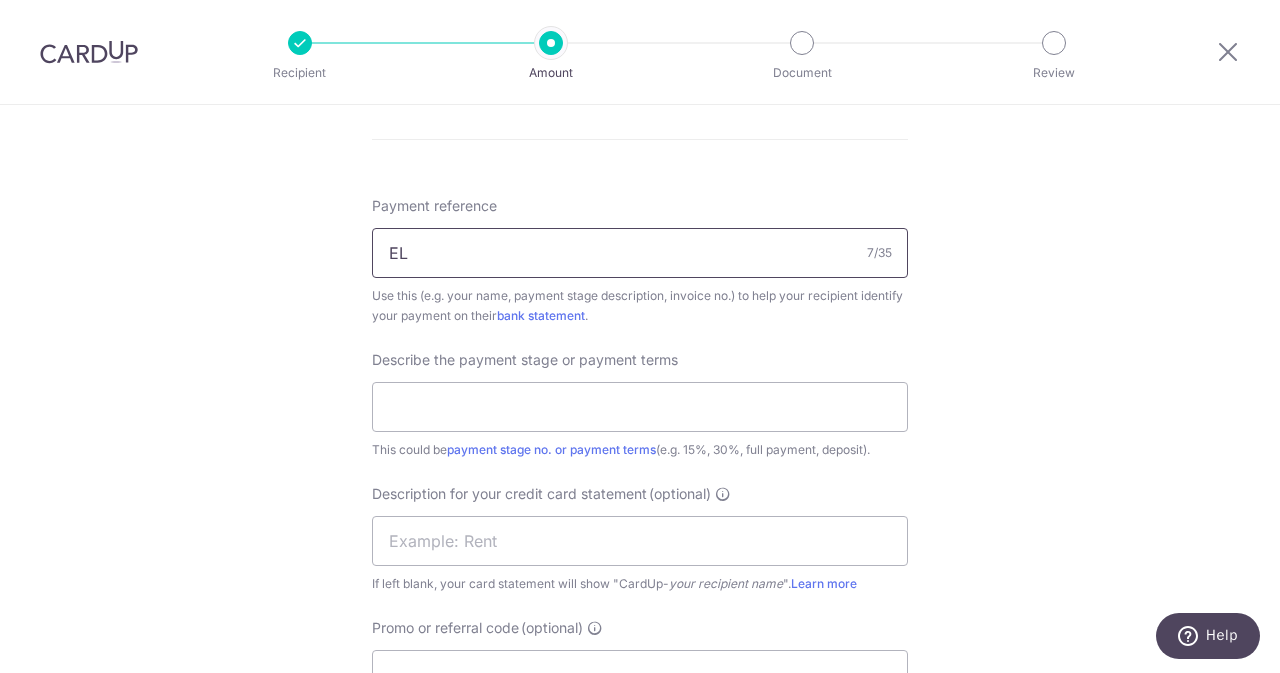 type on "E" 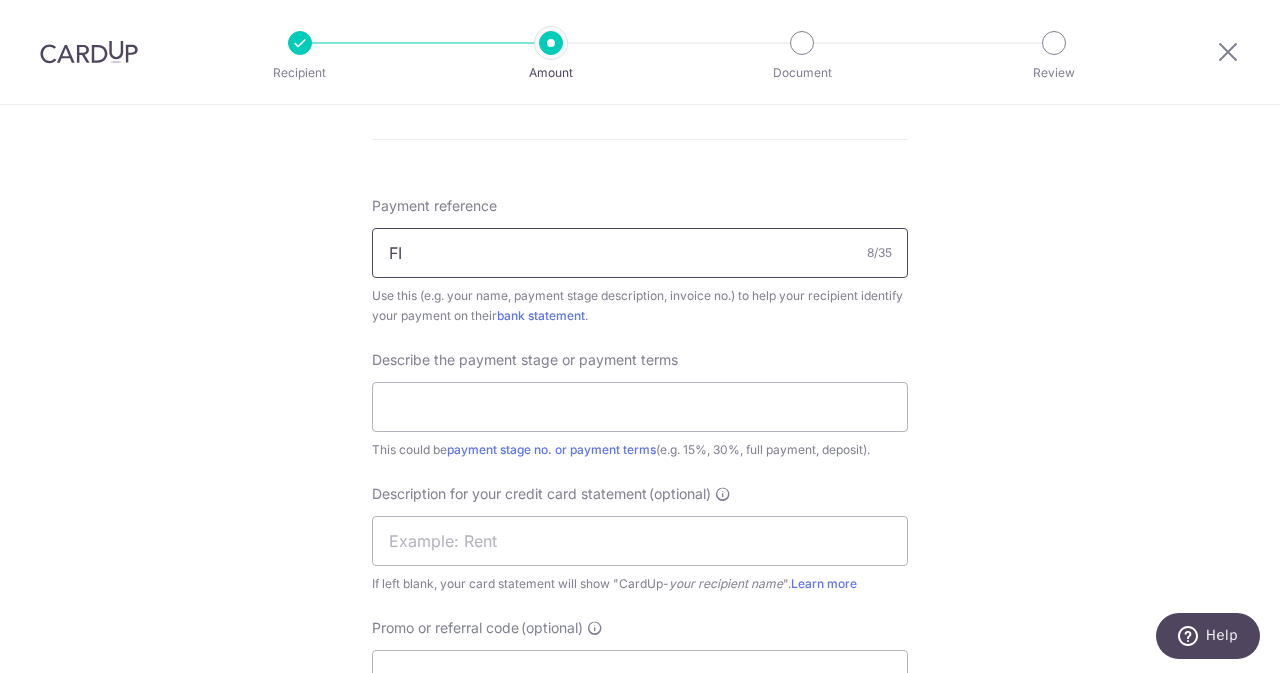 type on "F" 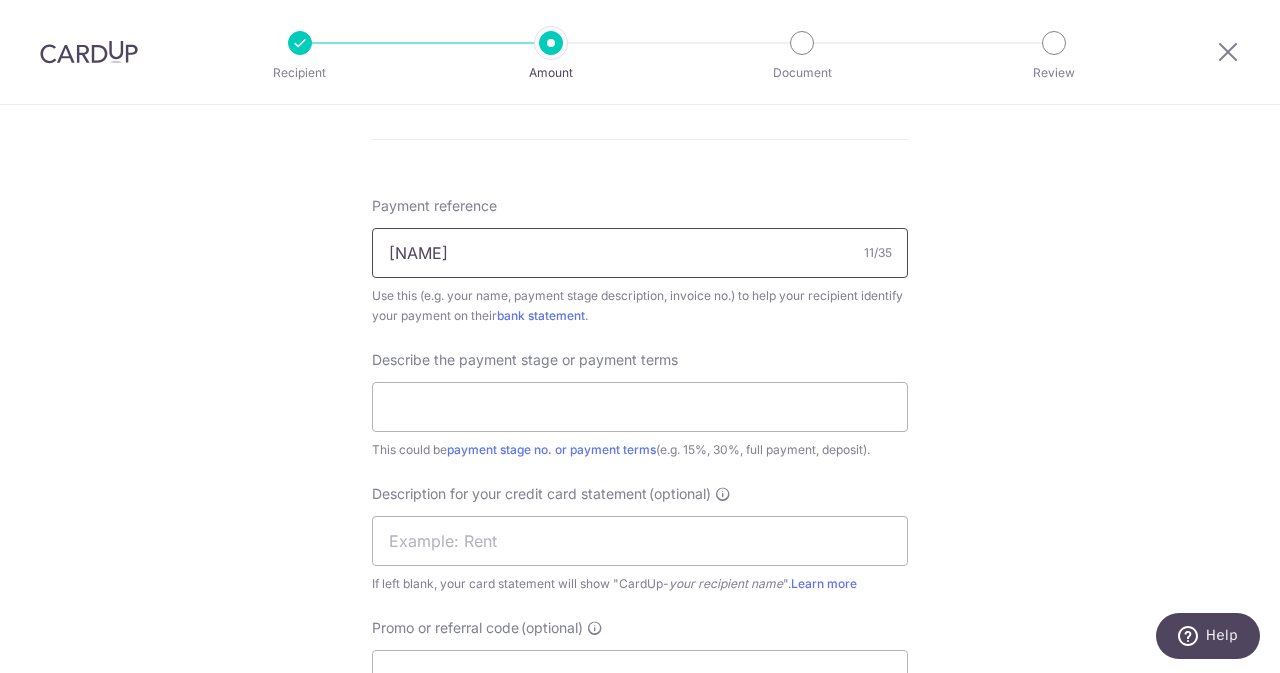 type on "[FIRST]" 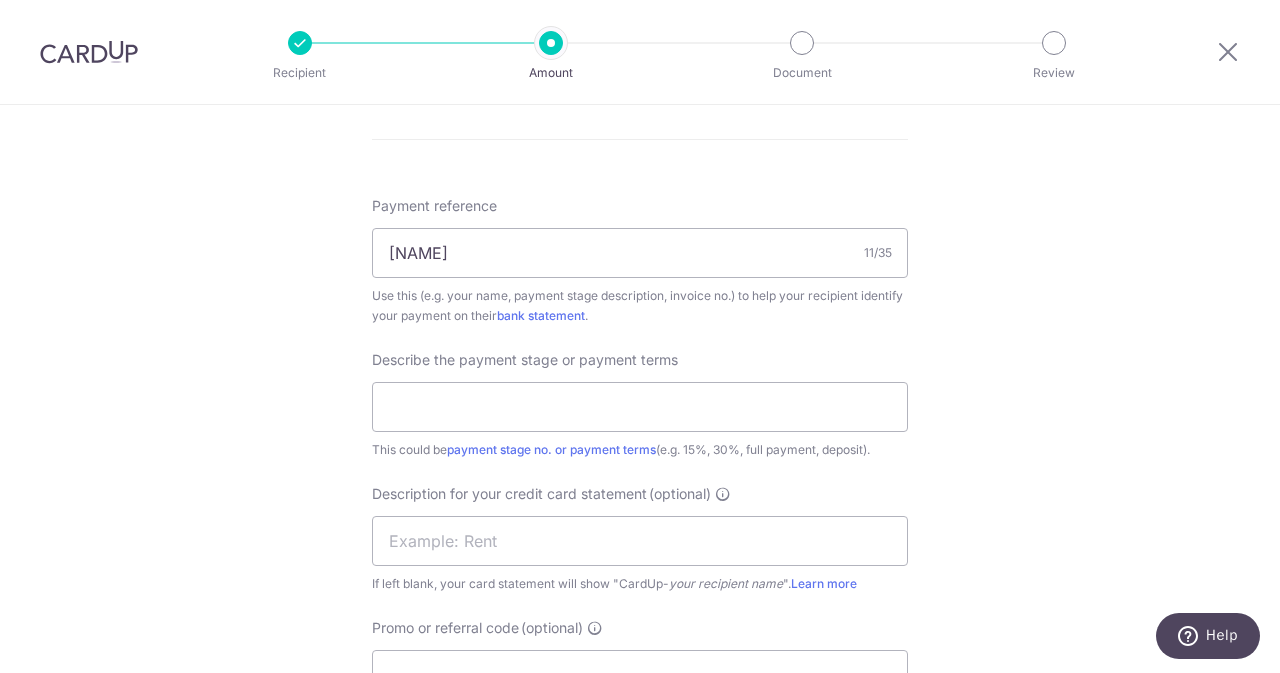 click on "Describe the payment stage or payment terms
This could be  payment stage no. or payment terms  (e.g. 15%, 30%, full payment, deposit)." at bounding box center [640, 405] 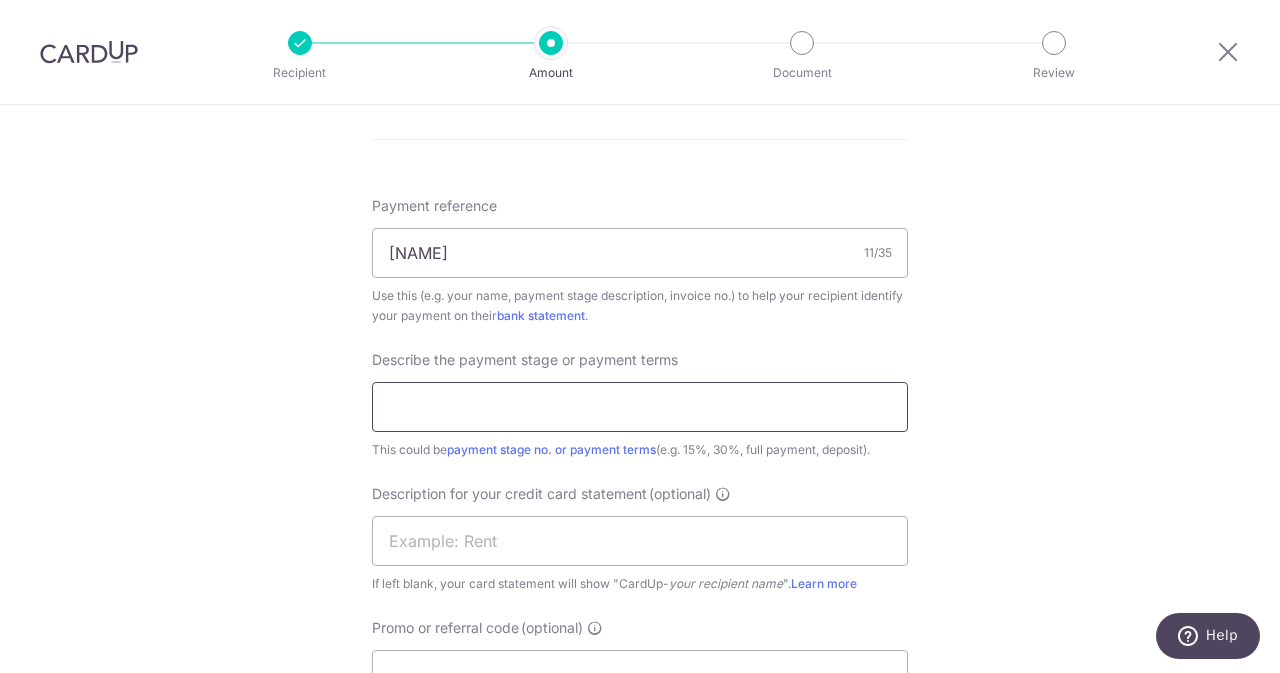 click at bounding box center [640, 407] 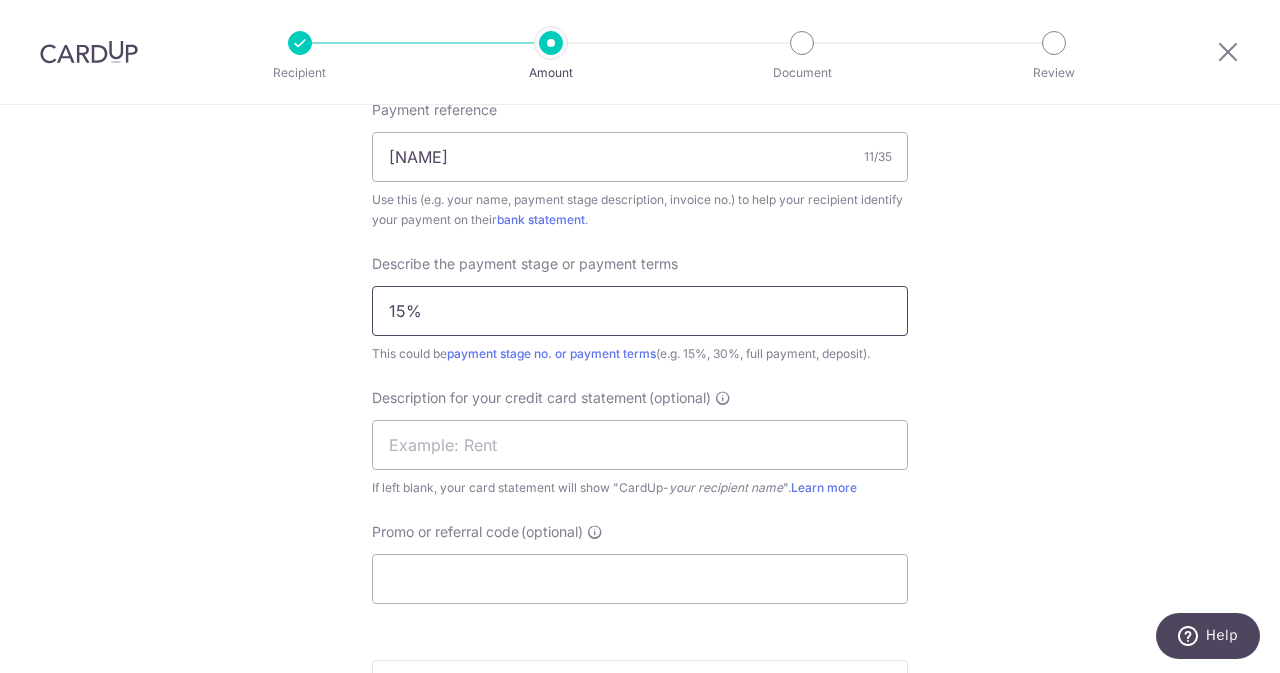 scroll, scrollTop: 1248, scrollLeft: 0, axis: vertical 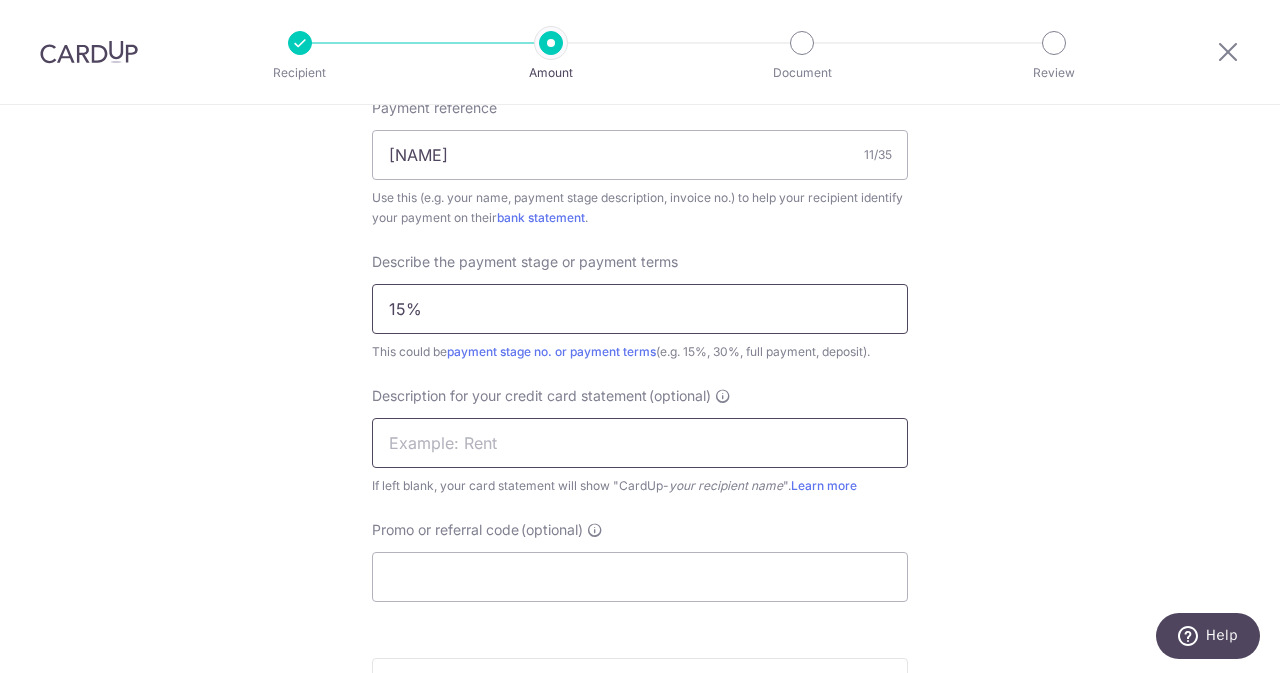 type on "15%" 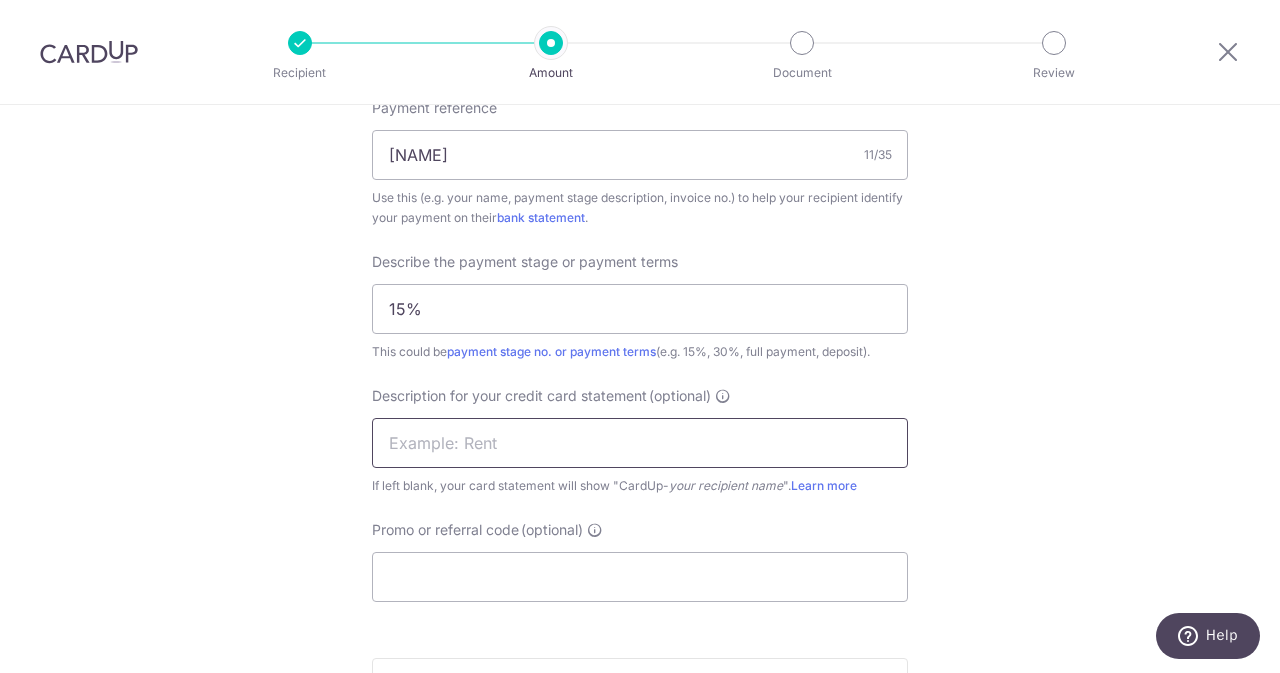 click at bounding box center [640, 443] 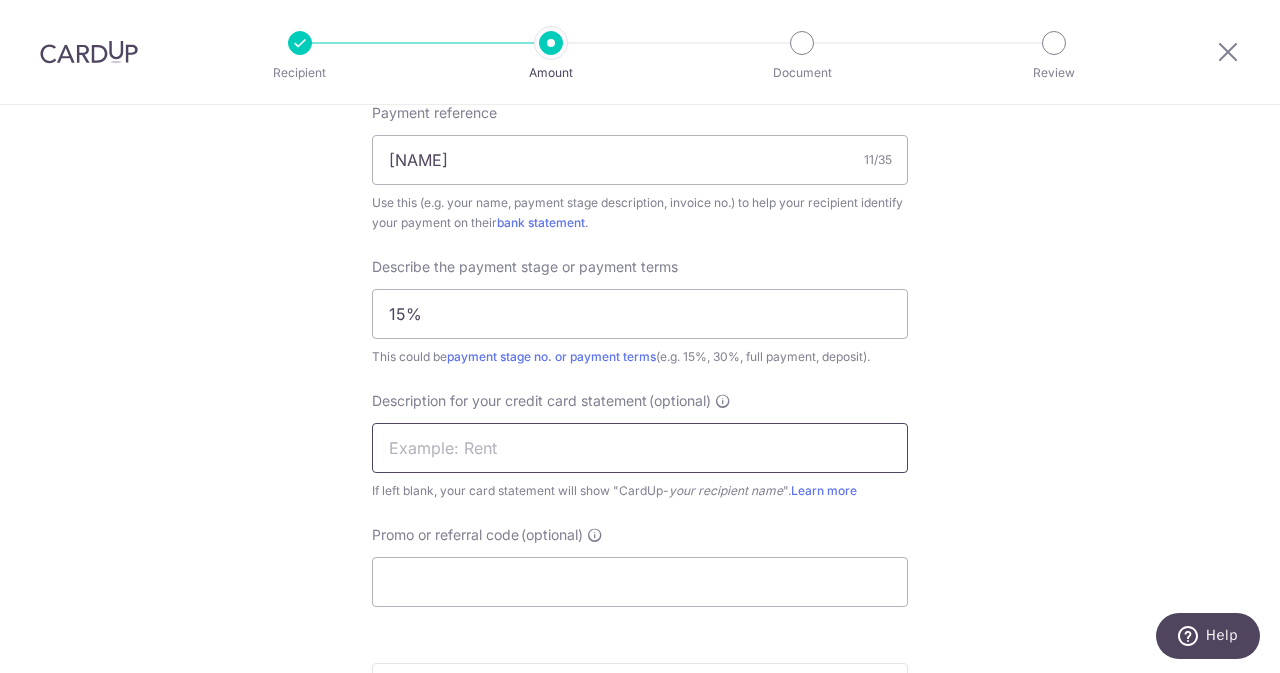 scroll, scrollTop: 1242, scrollLeft: 0, axis: vertical 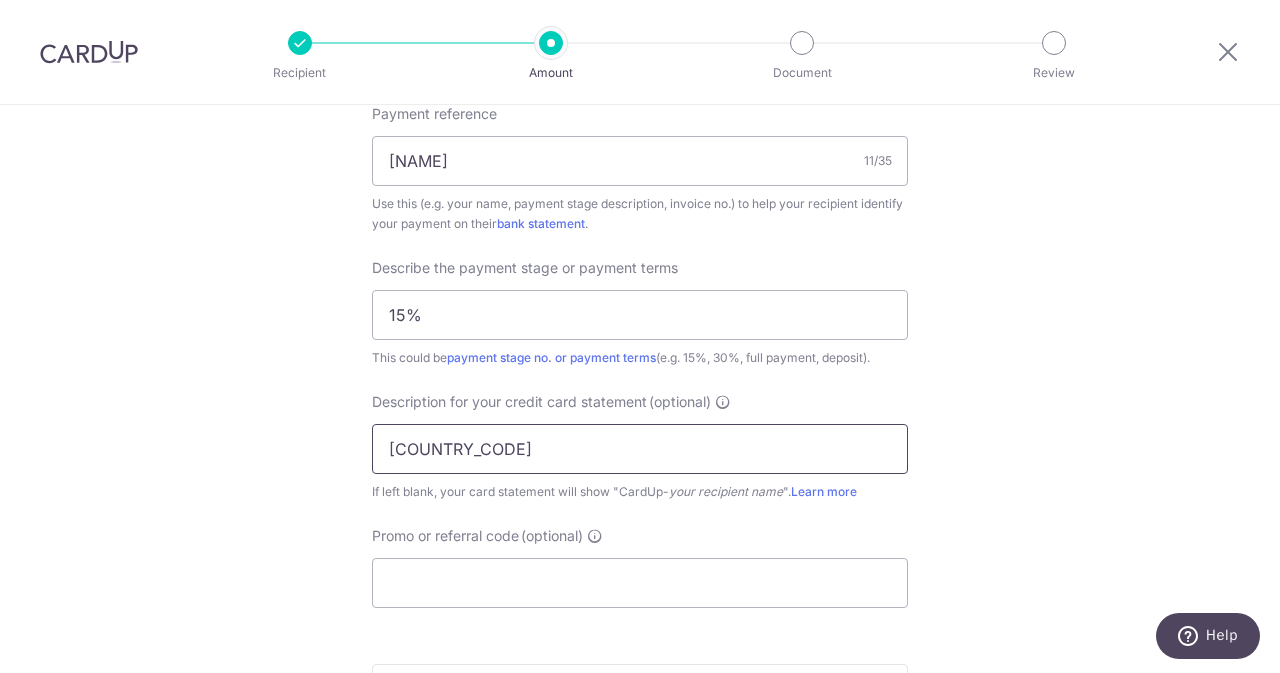 type on "I" 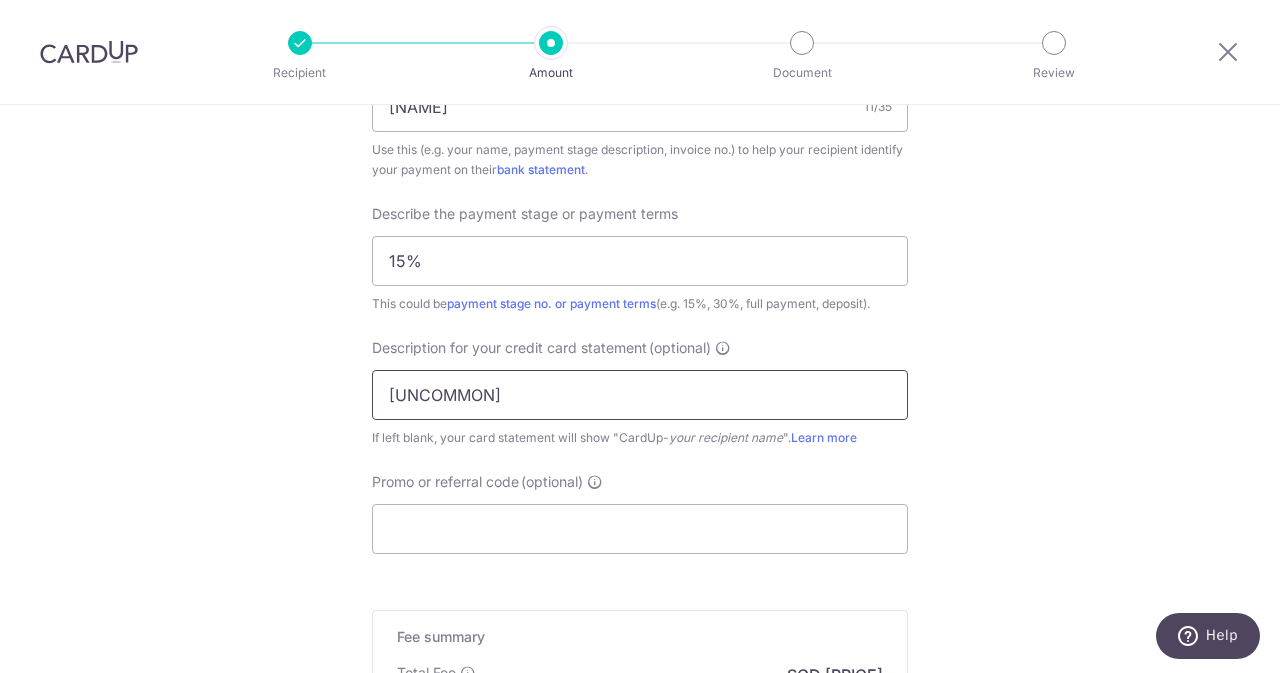 scroll, scrollTop: 1299, scrollLeft: 0, axis: vertical 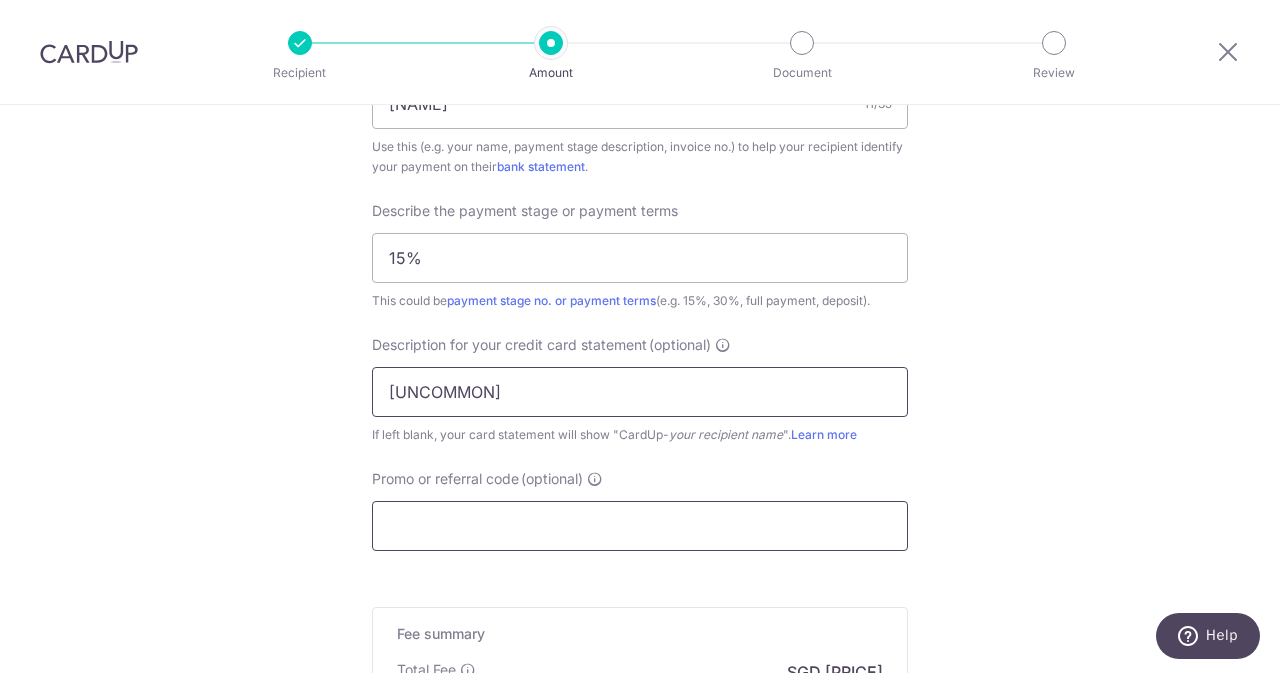 type on "UNCOMMON" 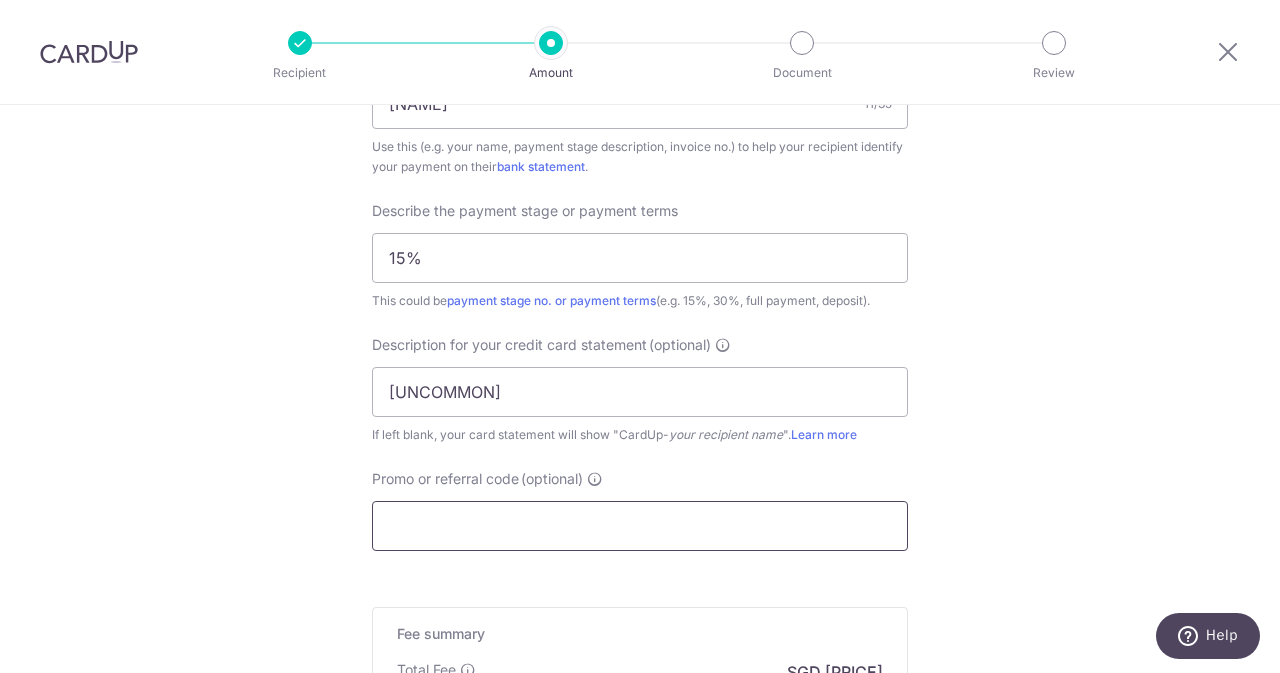 click on "Promo or referral code
(optional)" at bounding box center (640, 526) 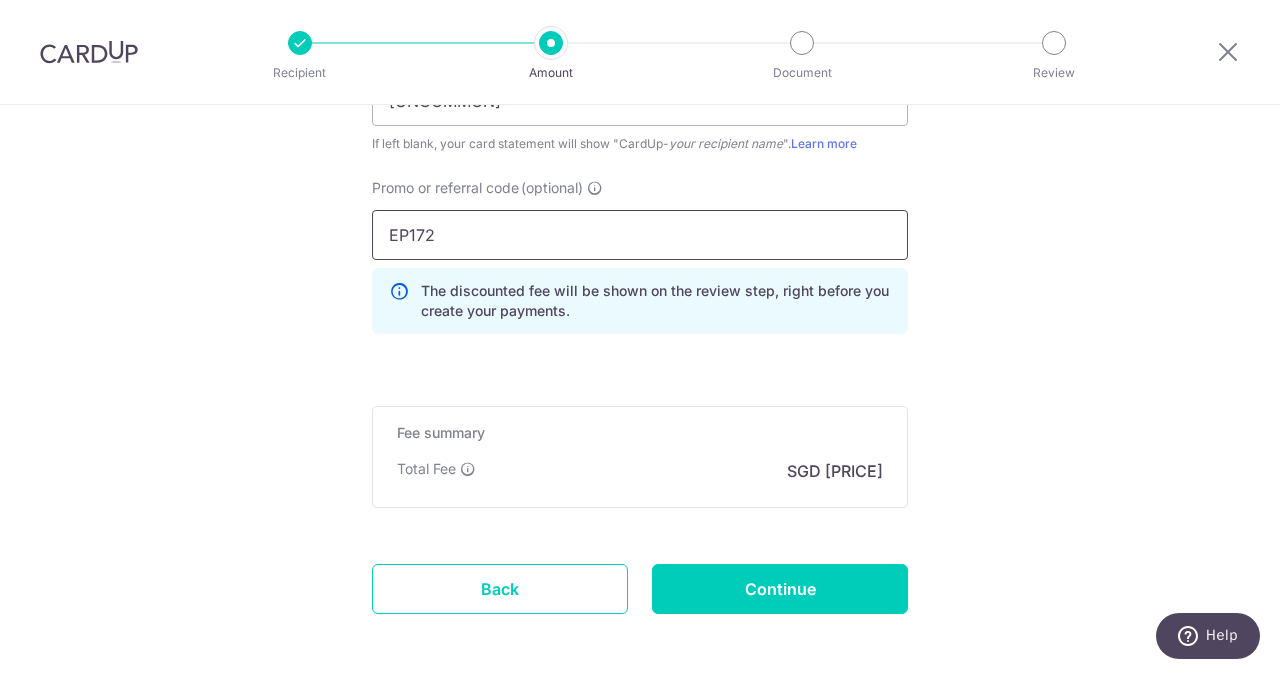 scroll, scrollTop: 1592, scrollLeft: 0, axis: vertical 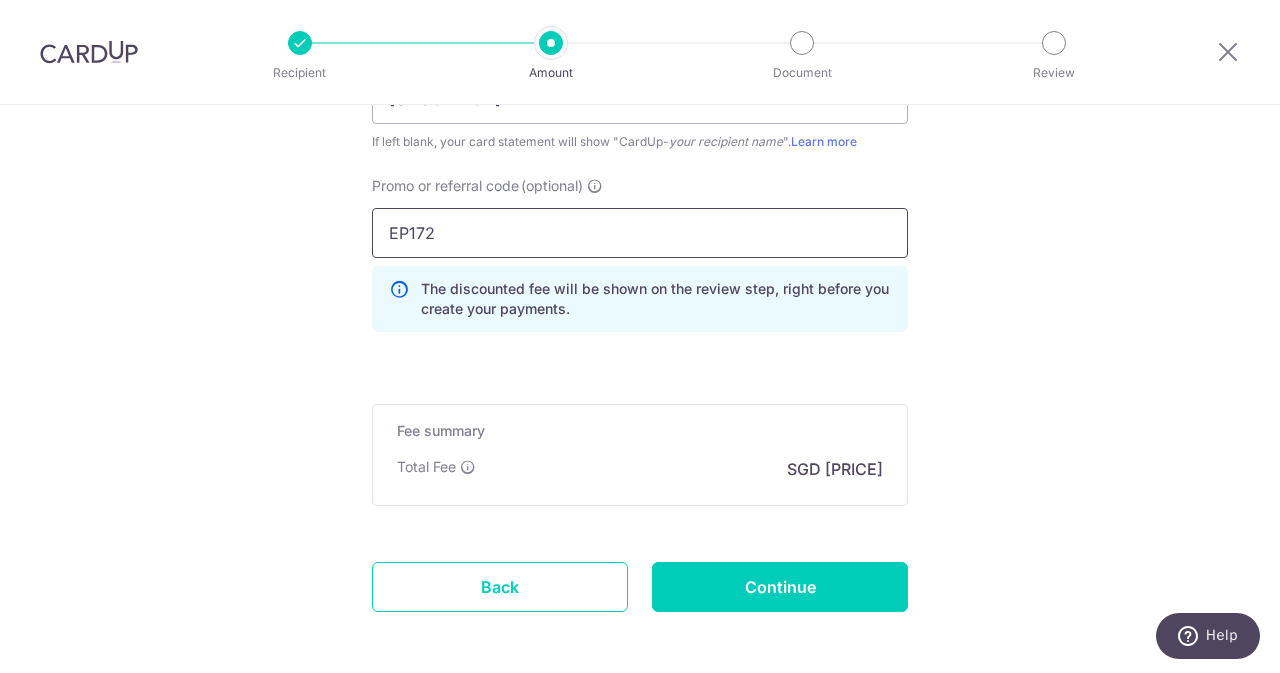 type on "EP172" 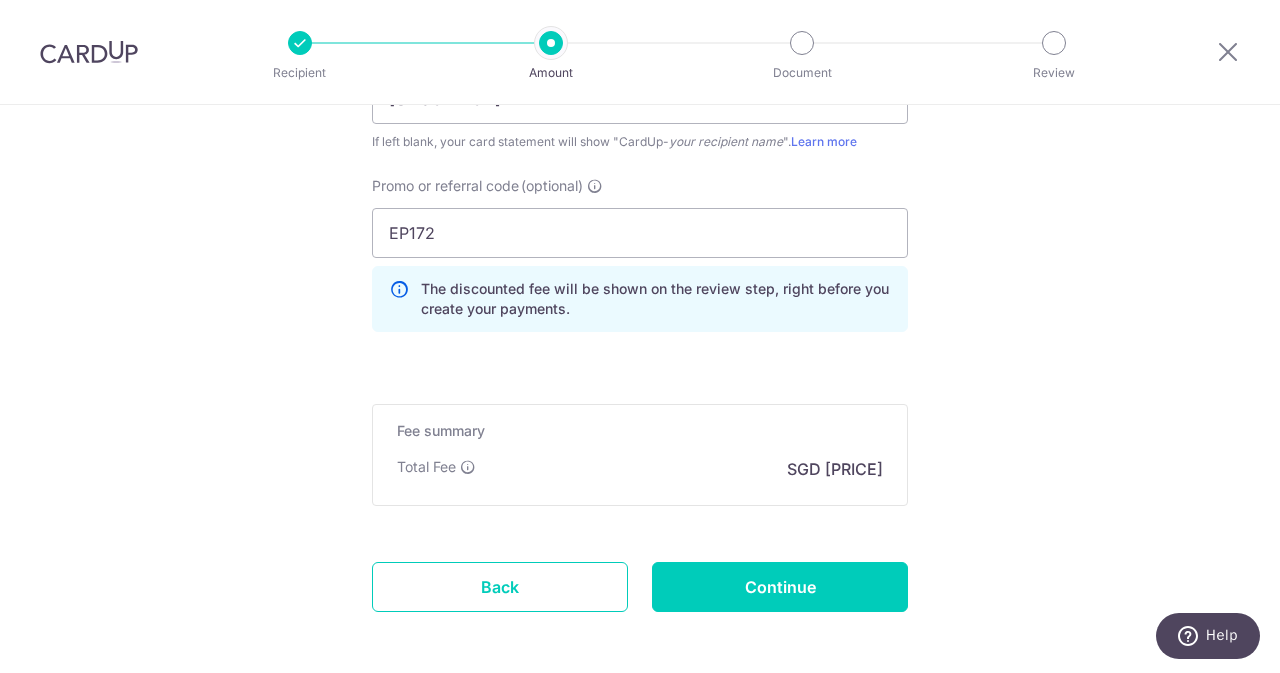 click on "Enter payment amount
SGD
15,460.40
15460.40
GST
(optional)
SGD
1,391.44
1391.44
Select Card
**** 1196
Add credit card
Your Cards
**** 1196
**** 3087
Secure 256-bit SSL
Text" at bounding box center (640, -344) 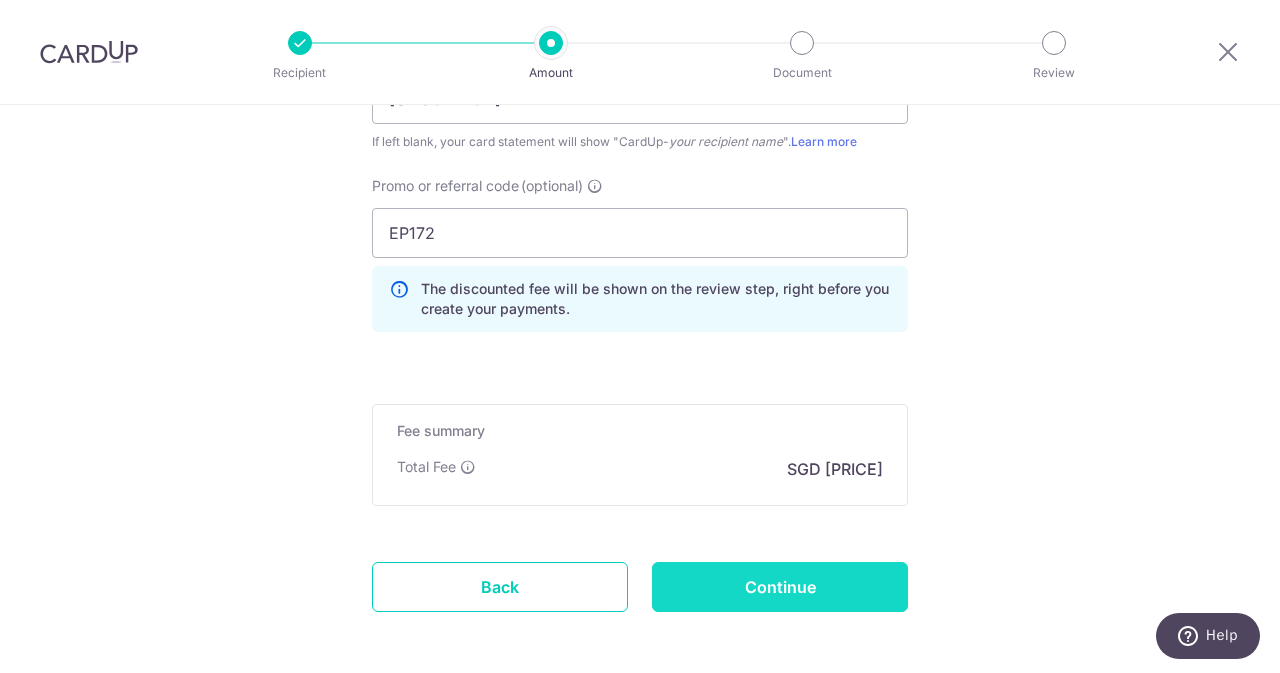 click on "Continue" at bounding box center [780, 587] 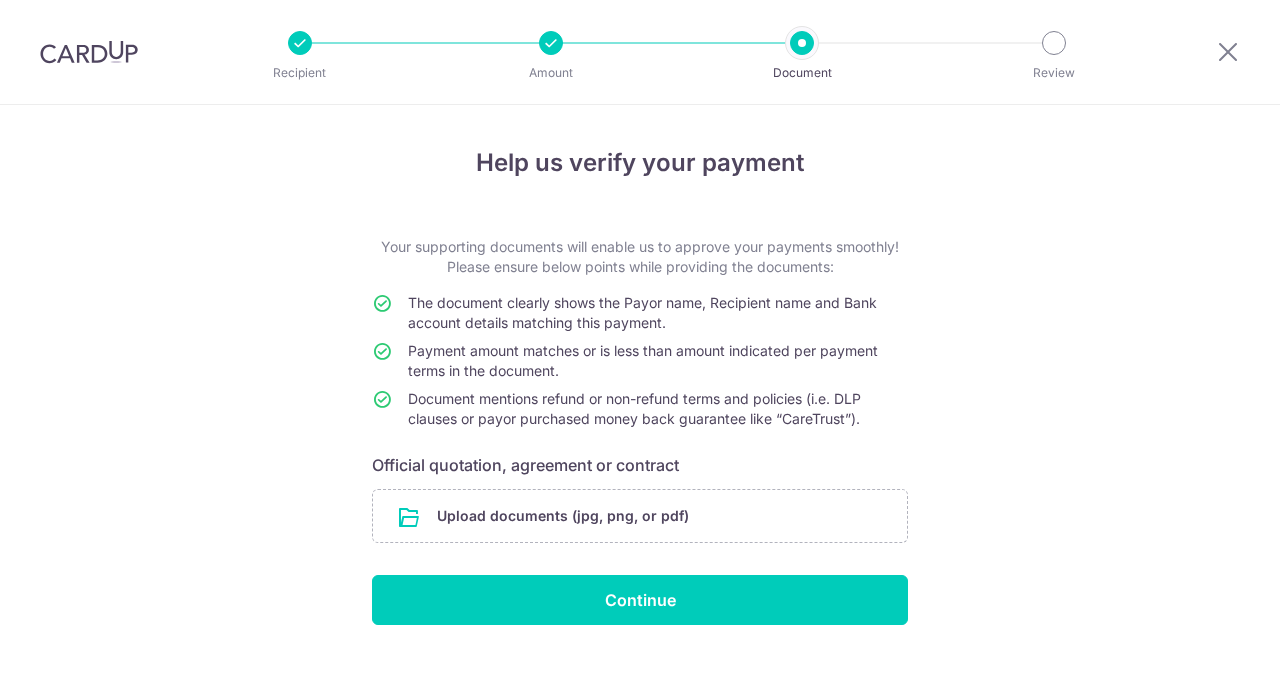 scroll, scrollTop: 0, scrollLeft: 0, axis: both 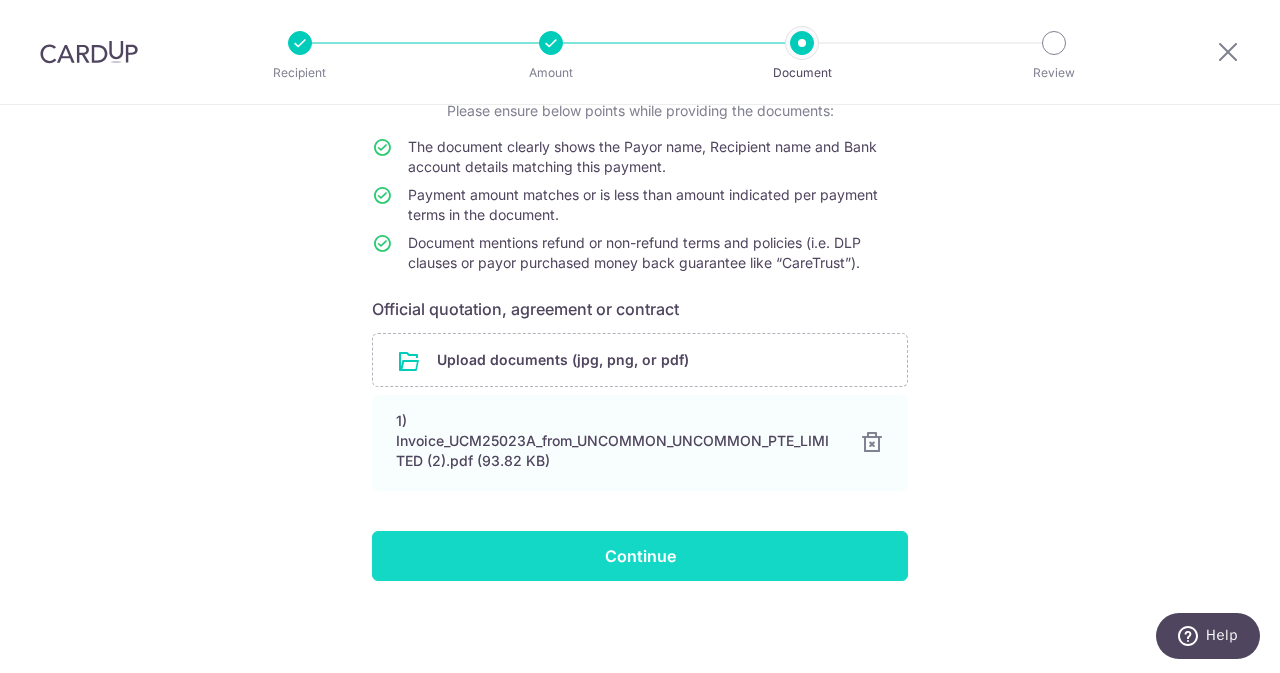 click on "Continue" at bounding box center [640, 556] 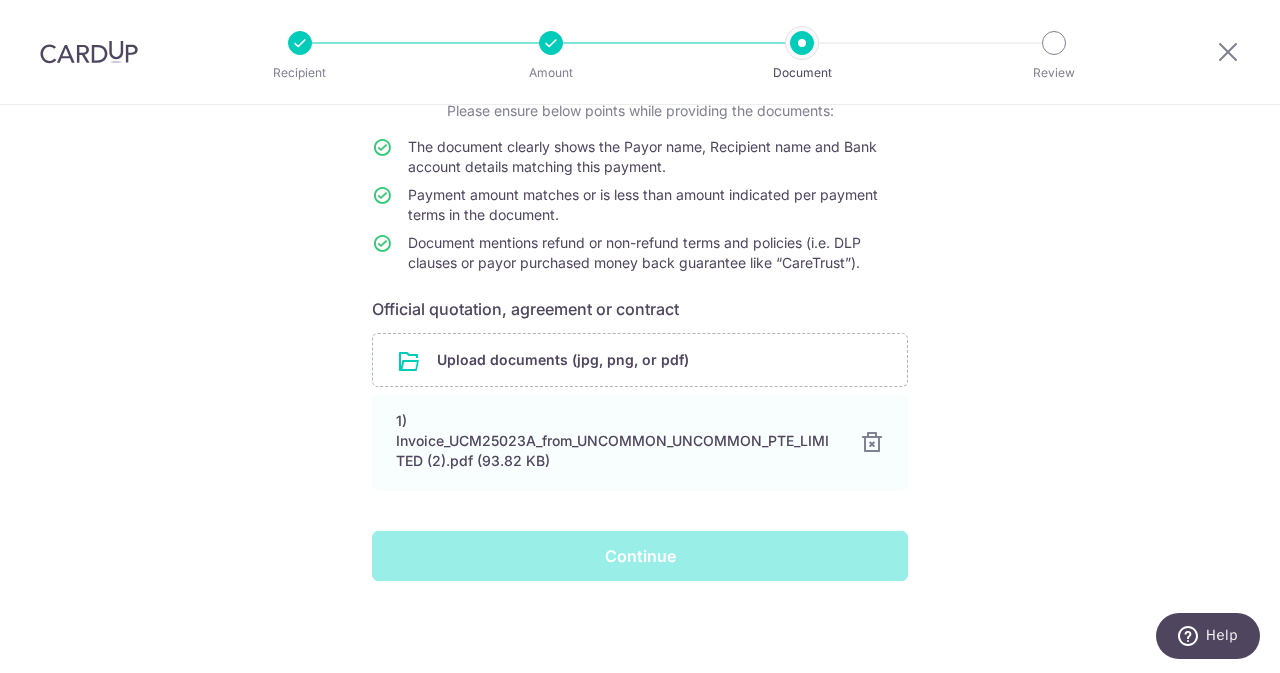 click on "Continue" at bounding box center [640, 556] 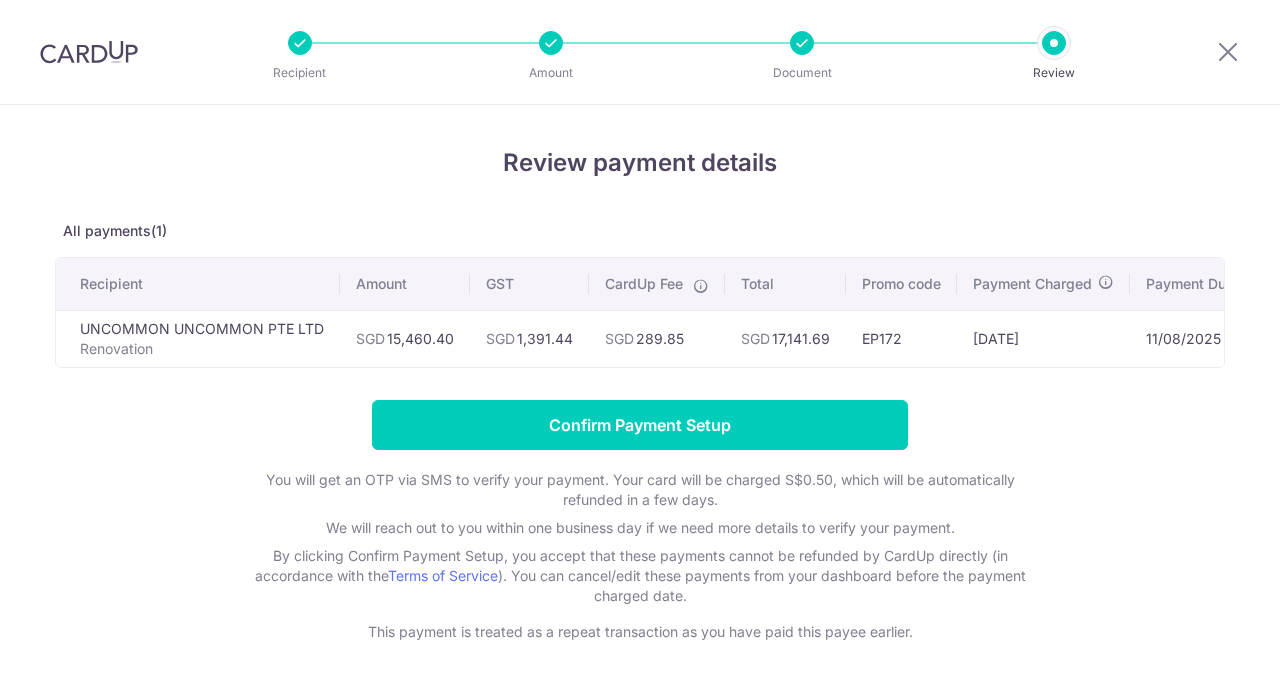 scroll, scrollTop: 0, scrollLeft: 0, axis: both 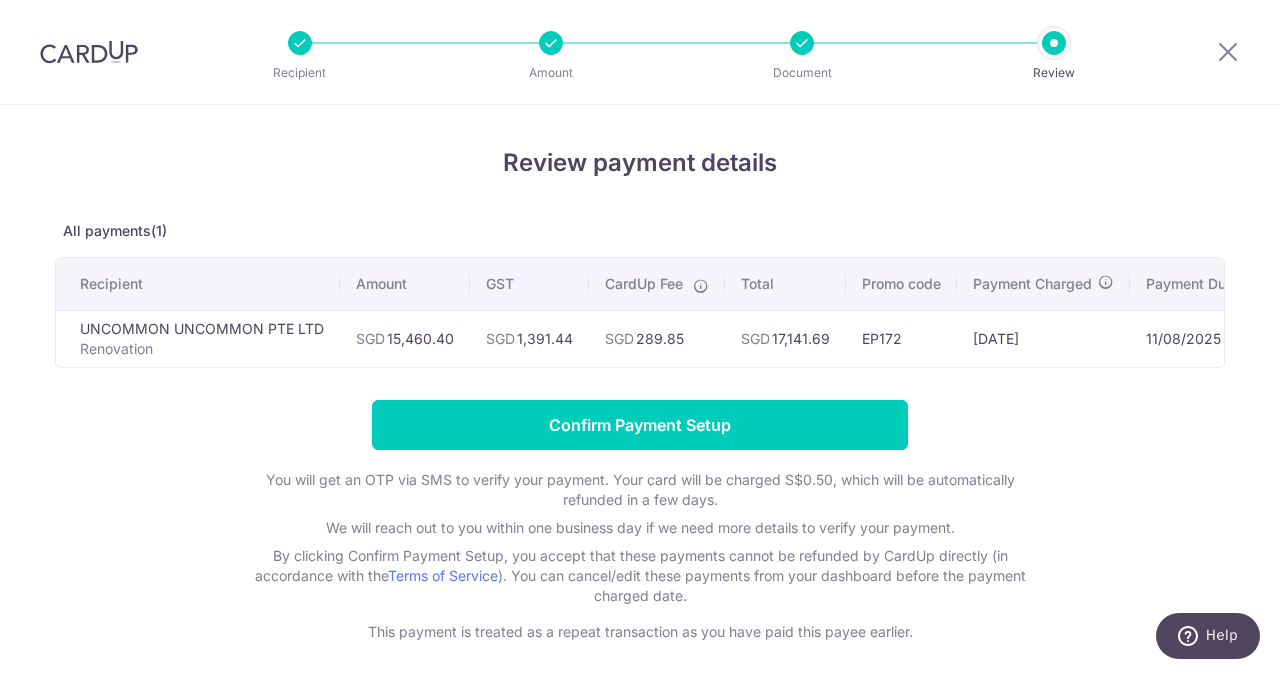 click on "Confirm Payment Setup
You will get an OTP via SMS to verify your payment. Your card will be charged S$0.50, which will be automatically refunded in a few days.
We will reach out to you within one business day if we need more details to verify your payment.
By clicking Confirm Payment Setup, you accept that these payments cannot be refunded by CardUp directly (in accordance with the  Terms of Service ). You can cancel/edit these payments from your dashboard before the payment charged date.
This payment is treated as a repeat transaction as you have paid this payee earlier." at bounding box center (640, 521) 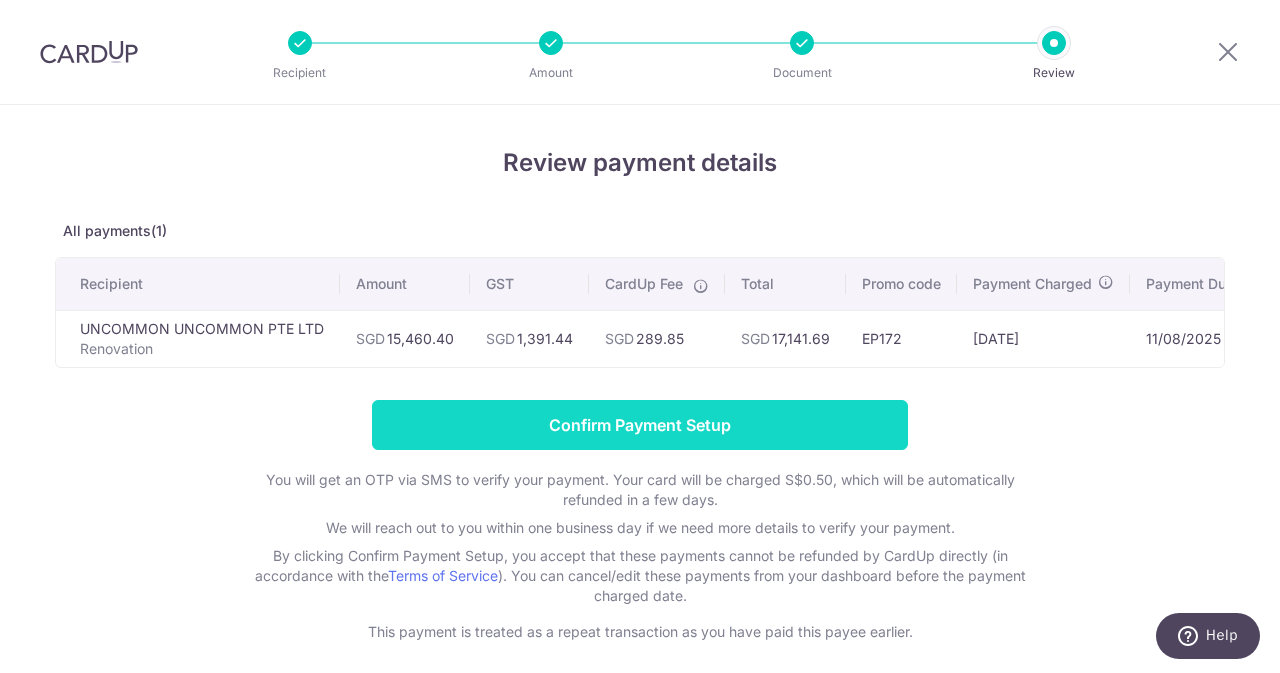 click on "Confirm Payment Setup" at bounding box center [640, 425] 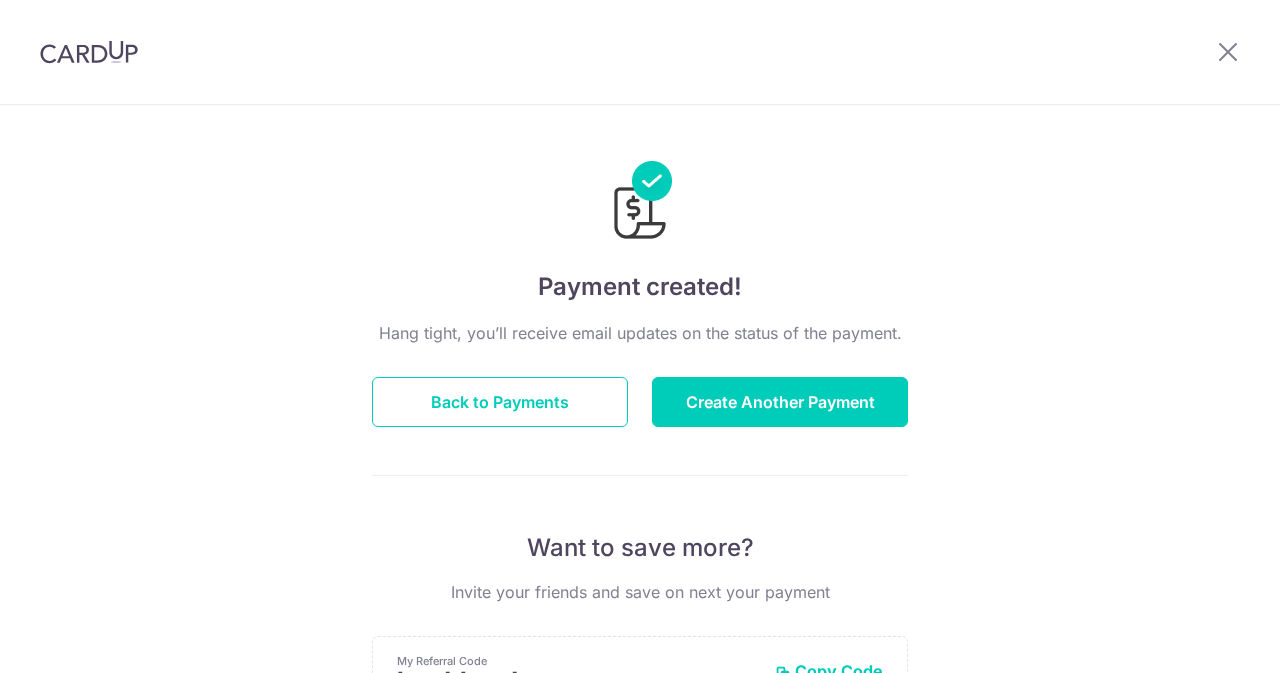 scroll, scrollTop: 0, scrollLeft: 0, axis: both 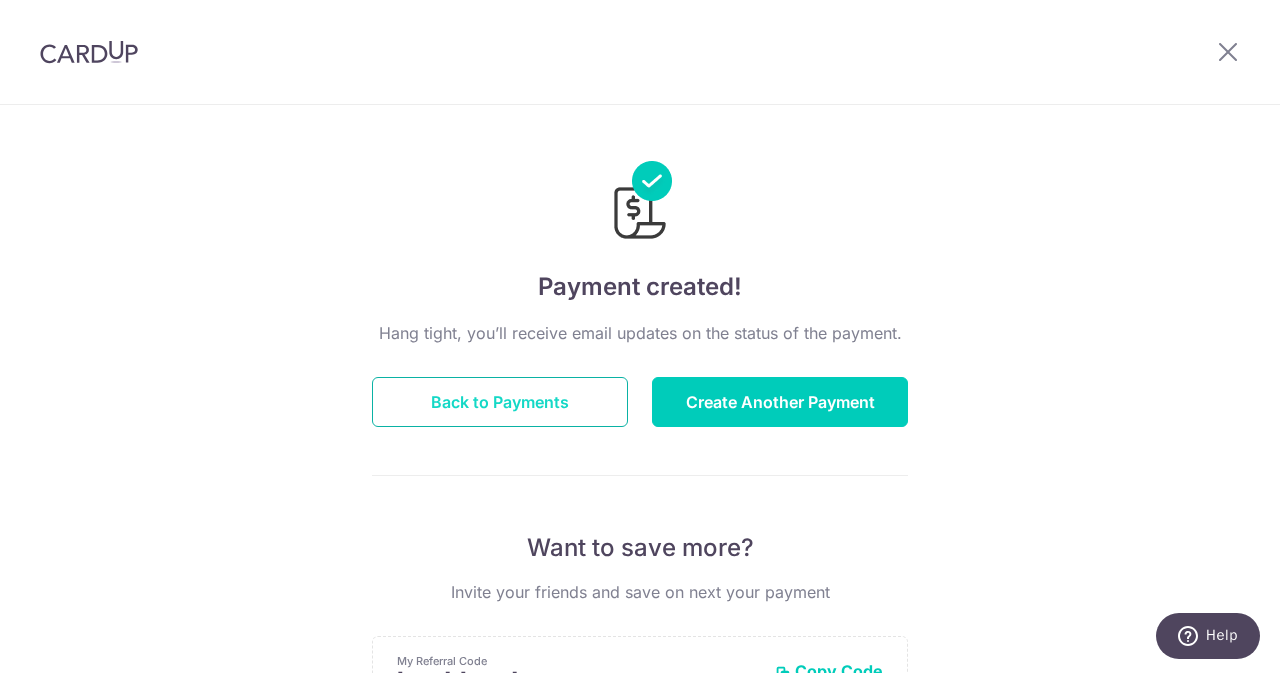click on "Back to Payments" at bounding box center (500, 402) 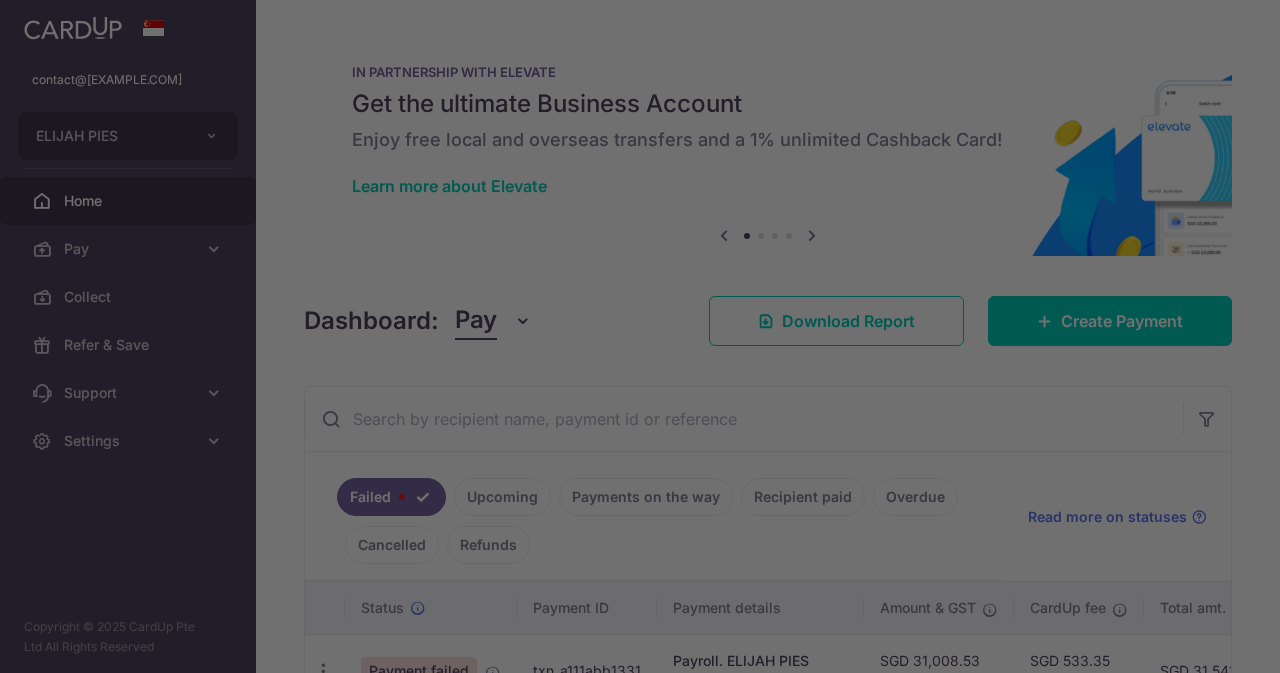 scroll, scrollTop: 0, scrollLeft: 0, axis: both 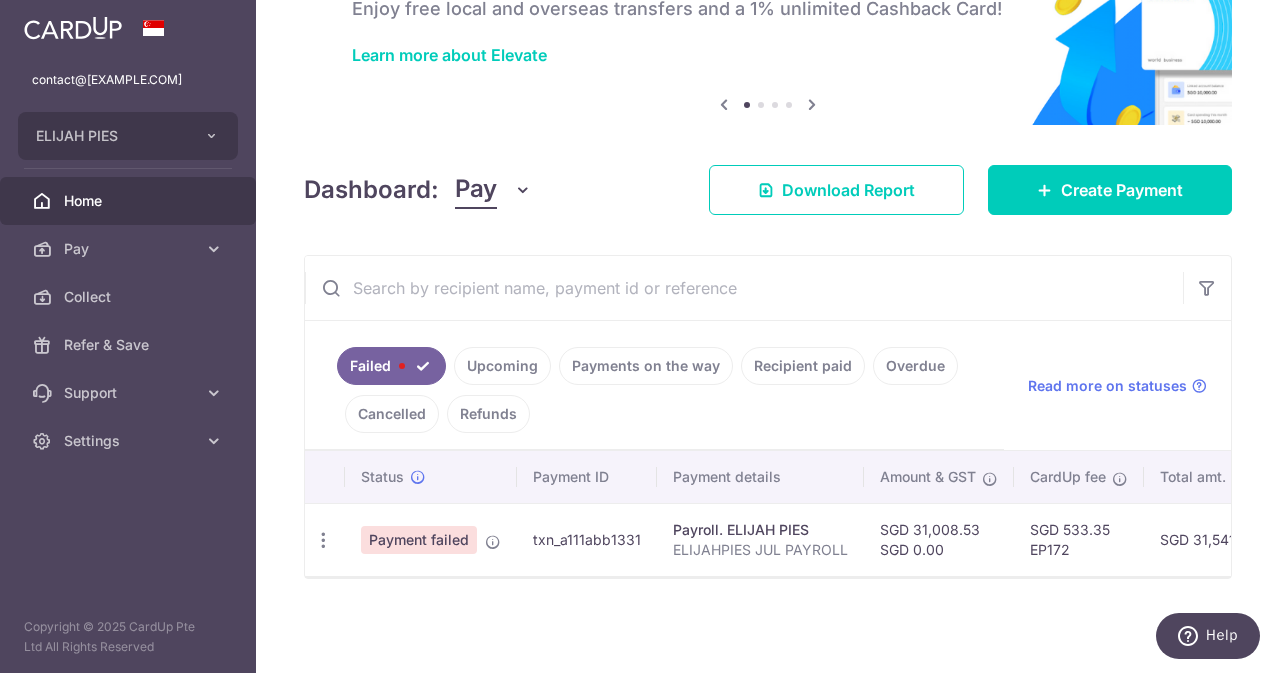 click at bounding box center (493, 542) 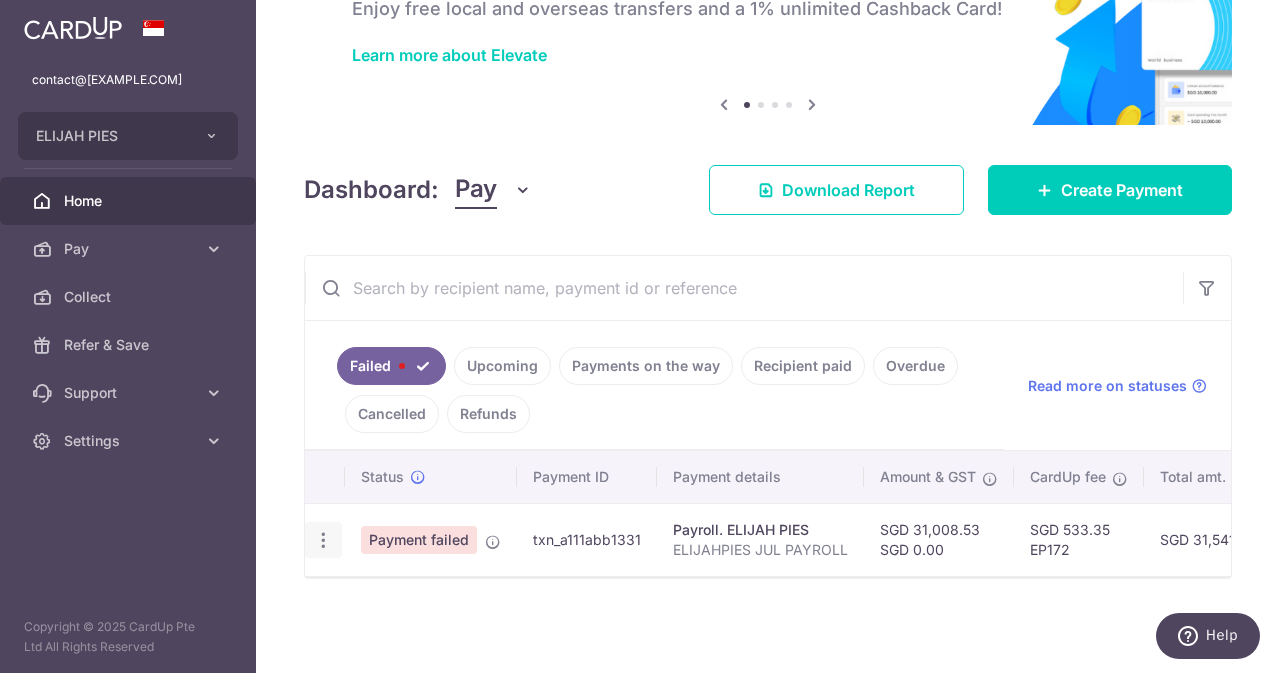 click at bounding box center (323, 540) 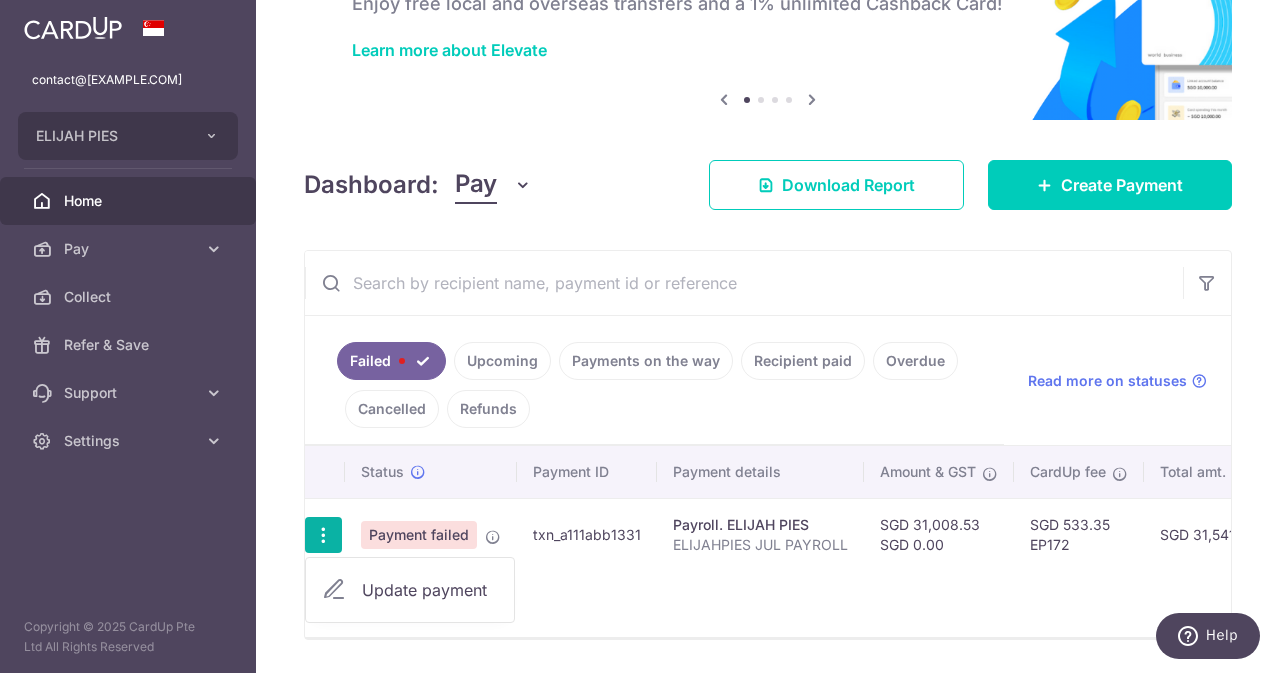 click on "Update payment" at bounding box center [430, 590] 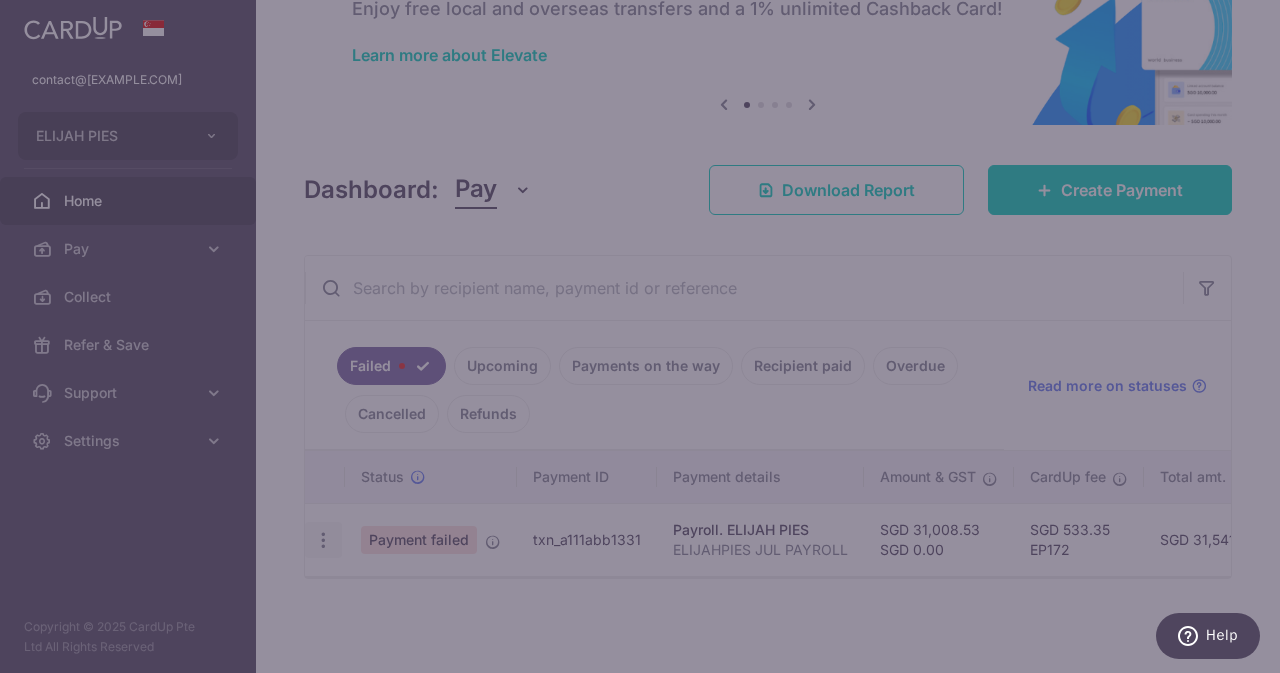 type on "EP172" 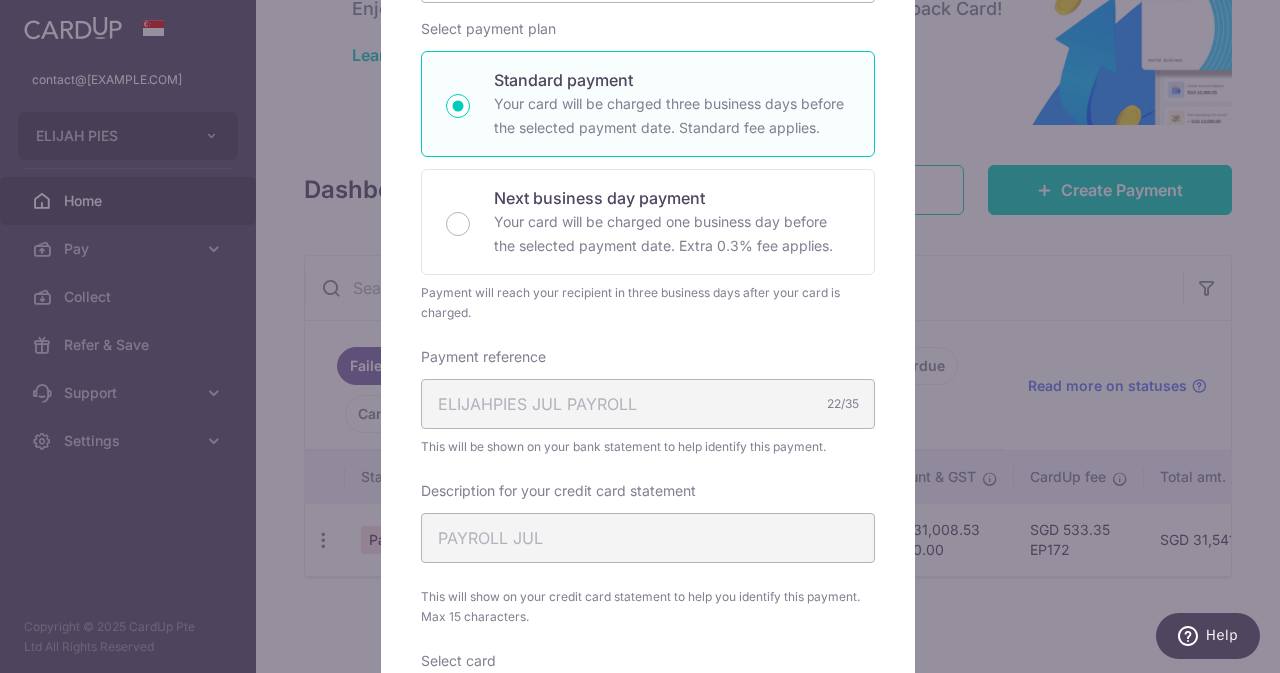 scroll, scrollTop: 0, scrollLeft: 0, axis: both 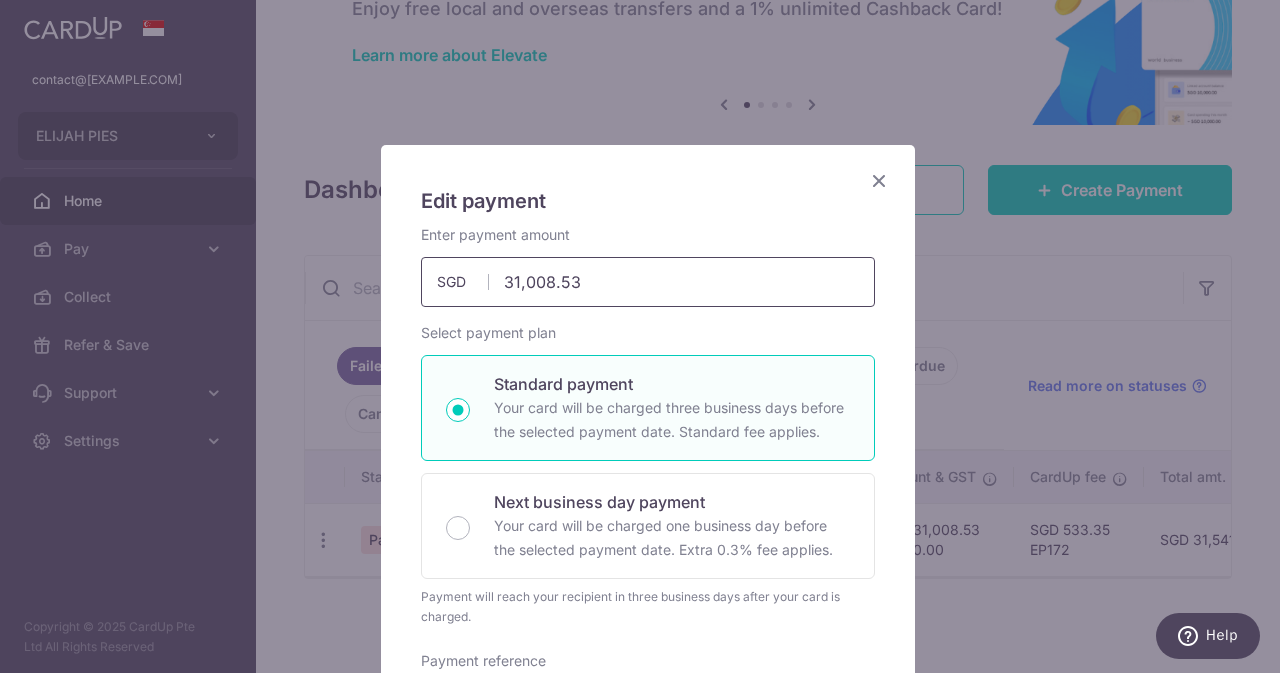drag, startPoint x: 677, startPoint y: 285, endPoint x: 232, endPoint y: 209, distance: 451.44324 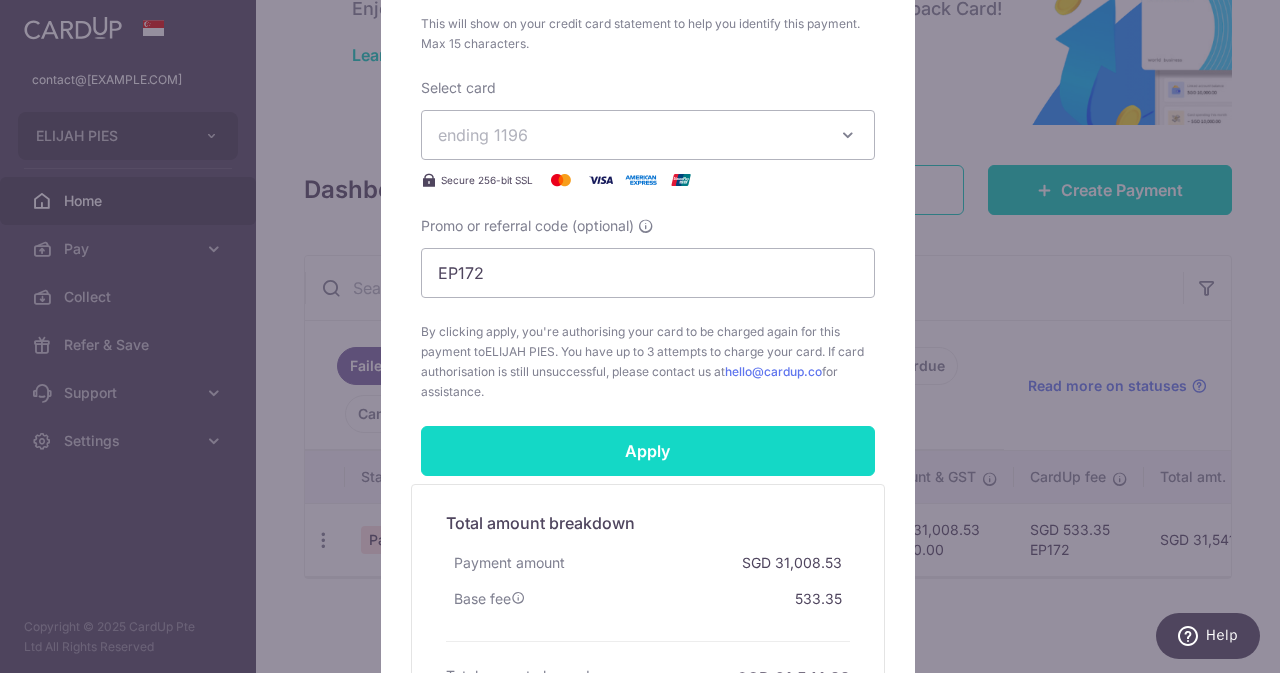 type on "0.00" 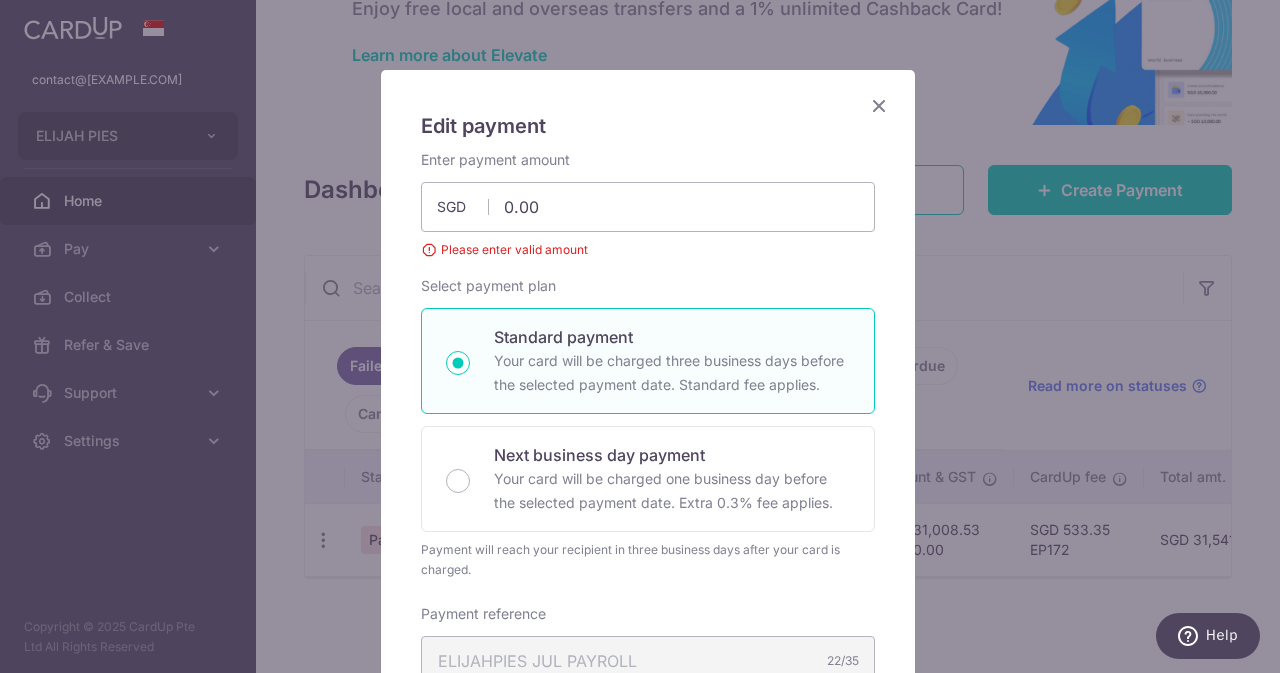 scroll, scrollTop: 73, scrollLeft: 0, axis: vertical 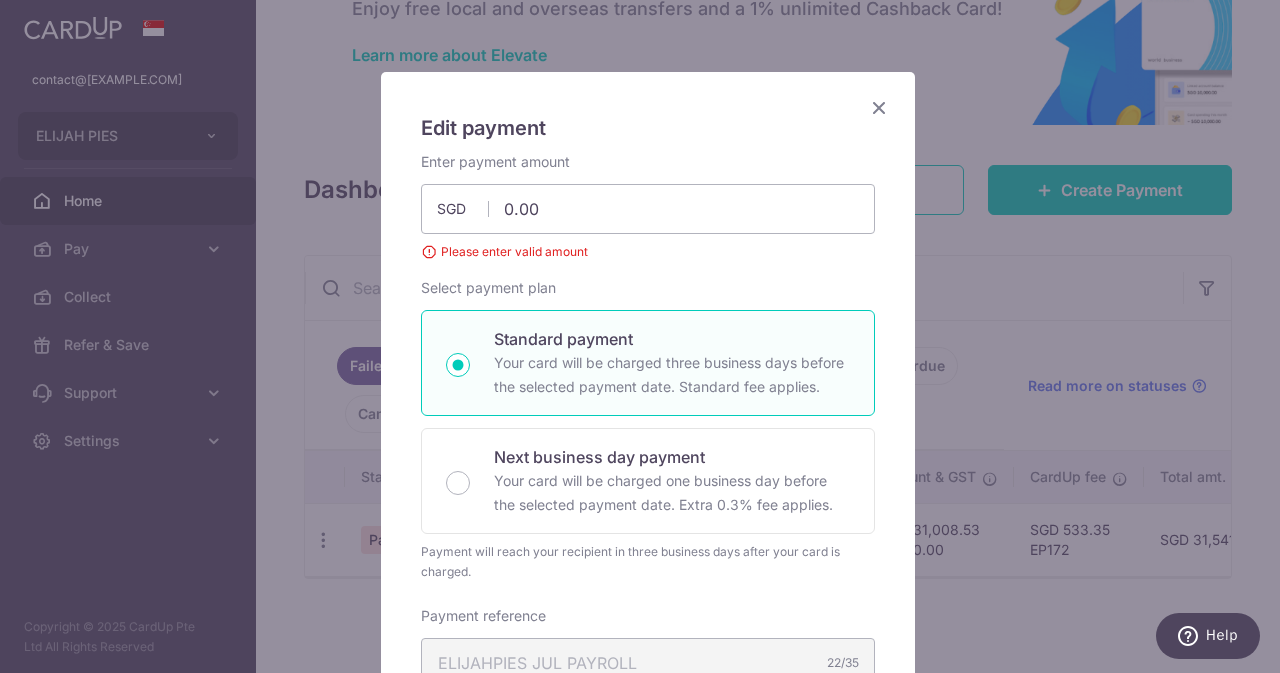 click at bounding box center [879, 107] 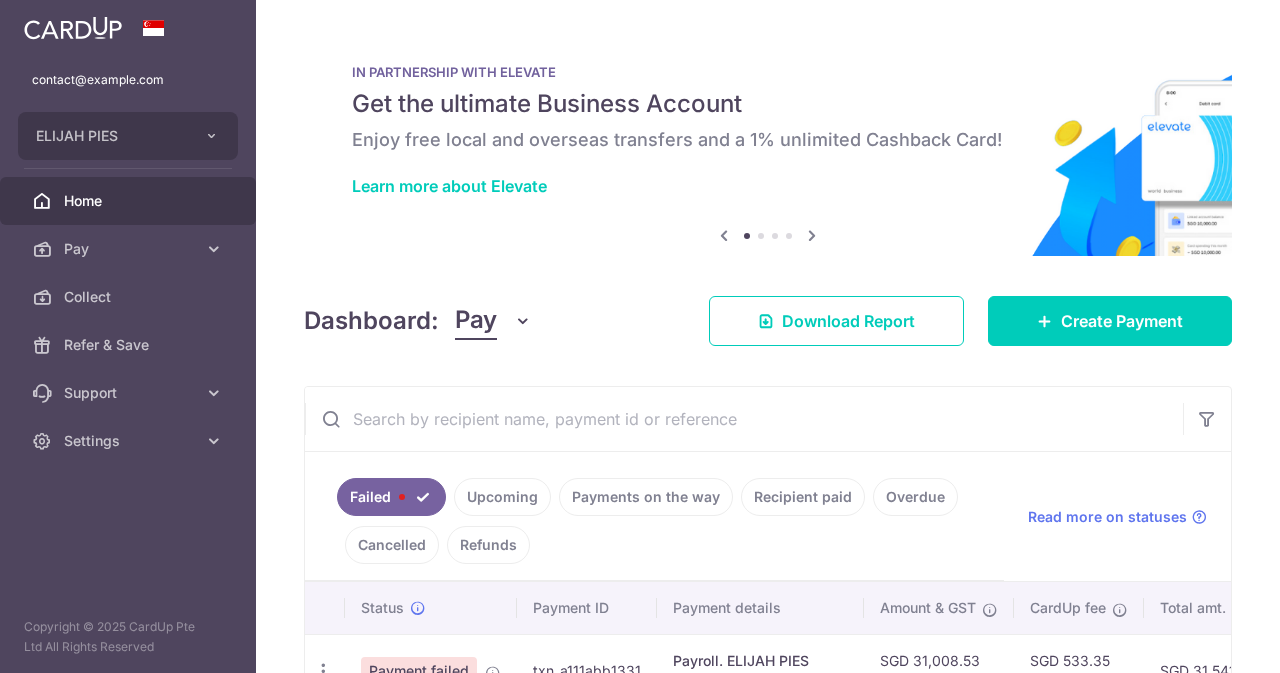 scroll, scrollTop: 0, scrollLeft: 0, axis: both 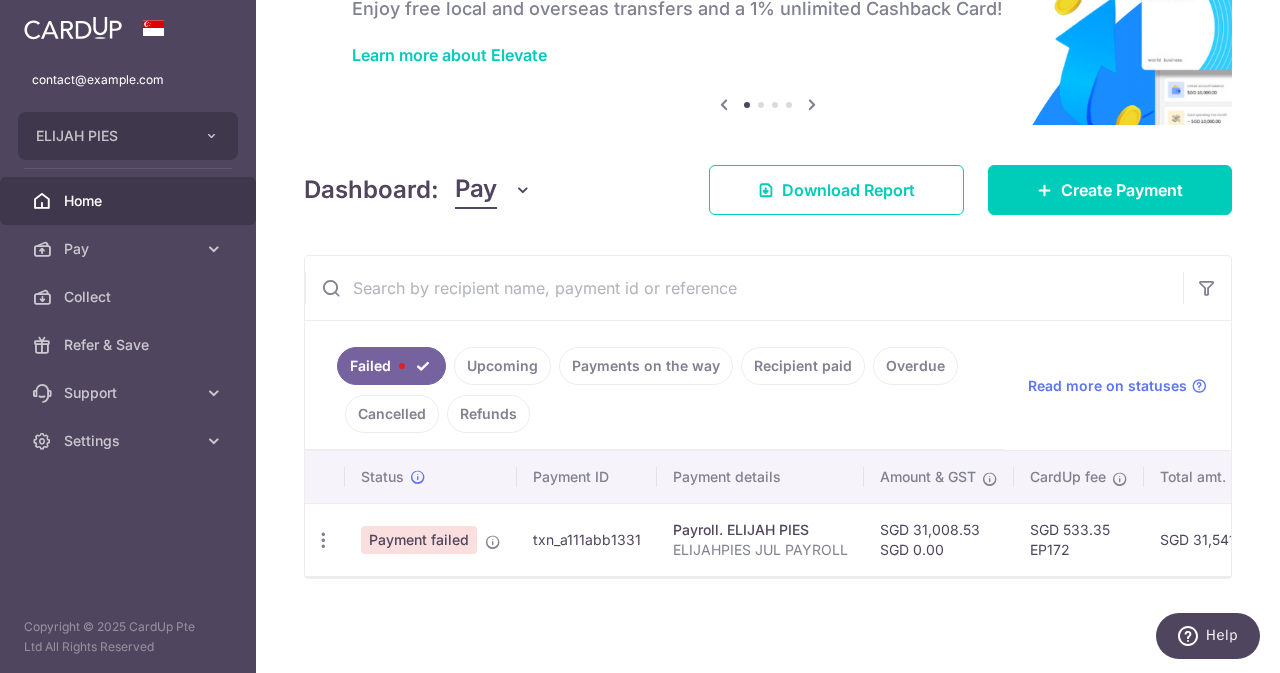 click on "Home" at bounding box center (130, 201) 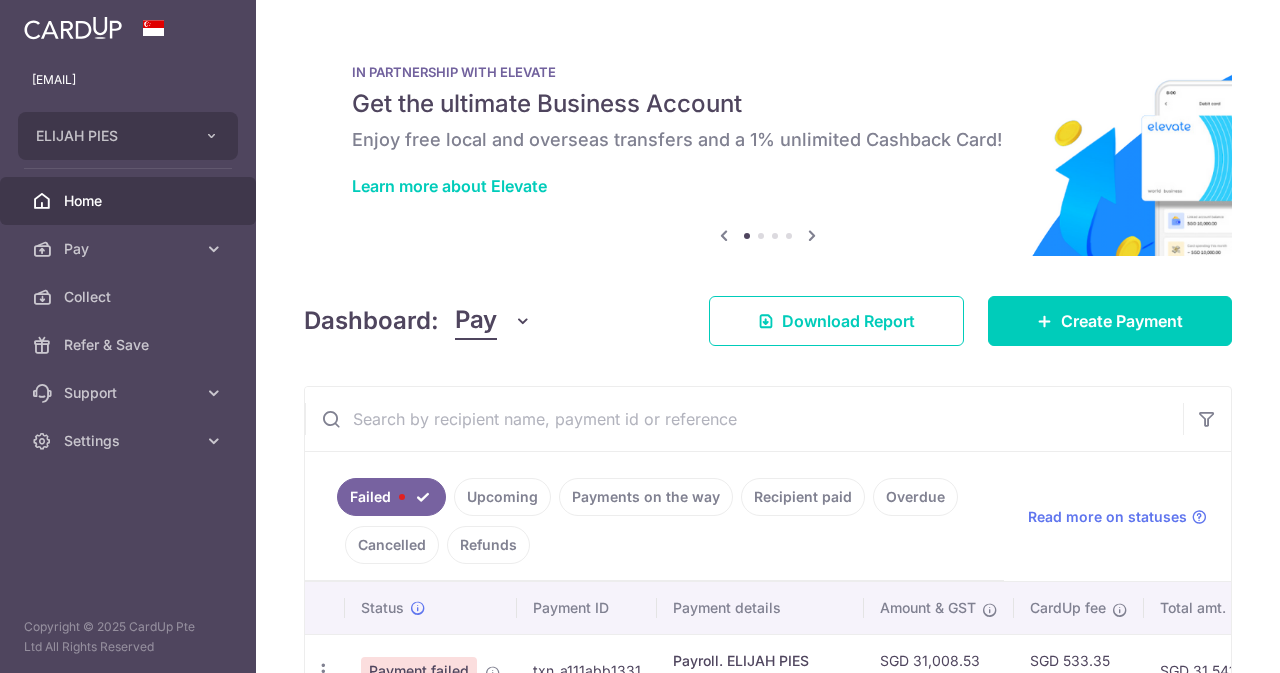 scroll, scrollTop: 0, scrollLeft: 0, axis: both 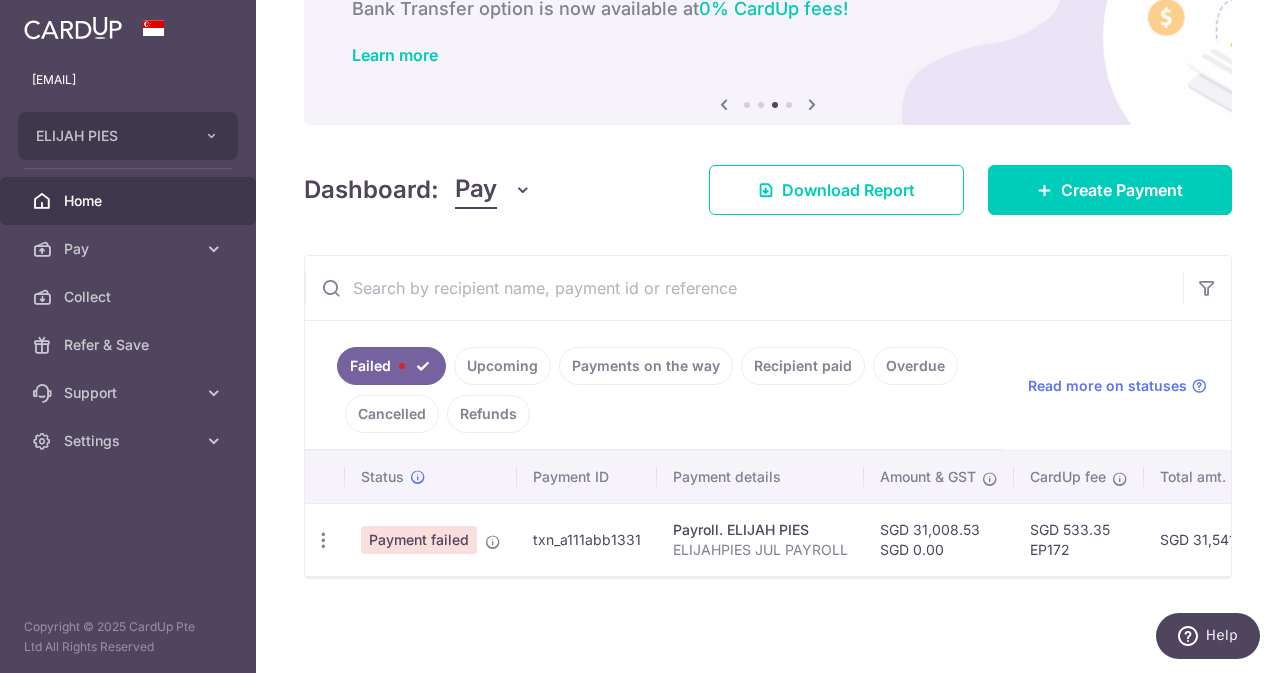 click on "Failed
Upcoming
Payments on the way
Recipient paid
Overdue
Cancelled
Refunds" at bounding box center [654, 385] 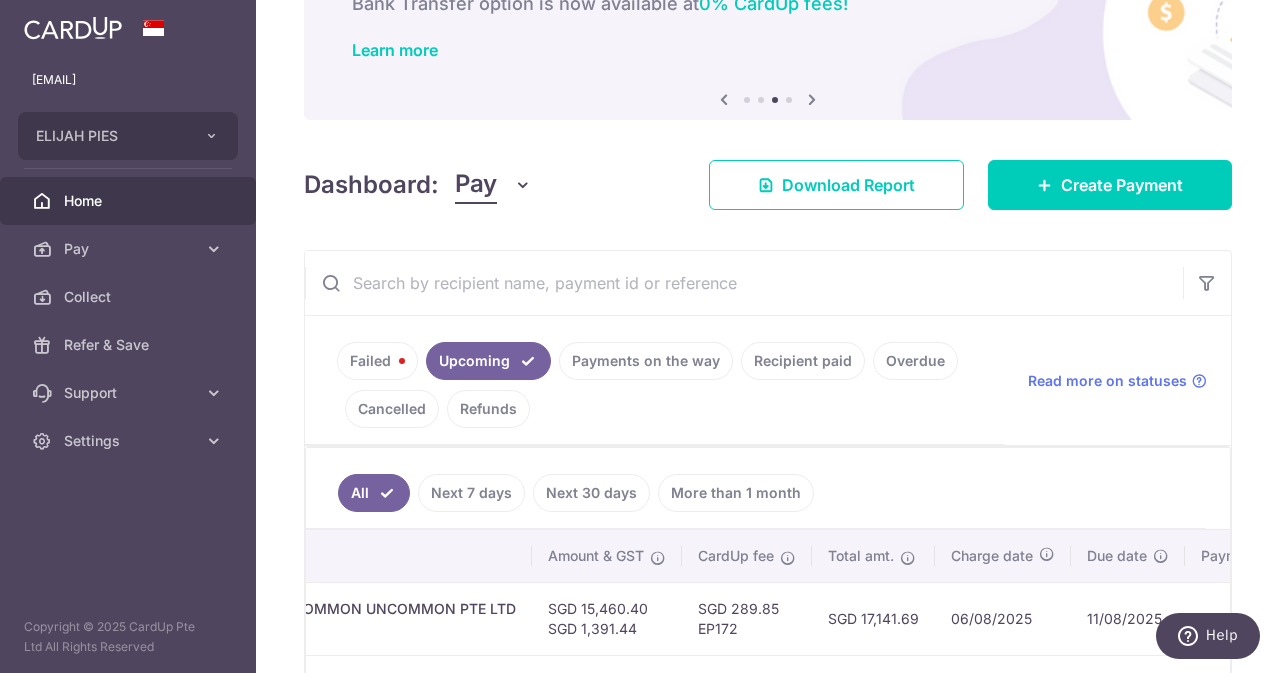 scroll, scrollTop: 0, scrollLeft: 543, axis: horizontal 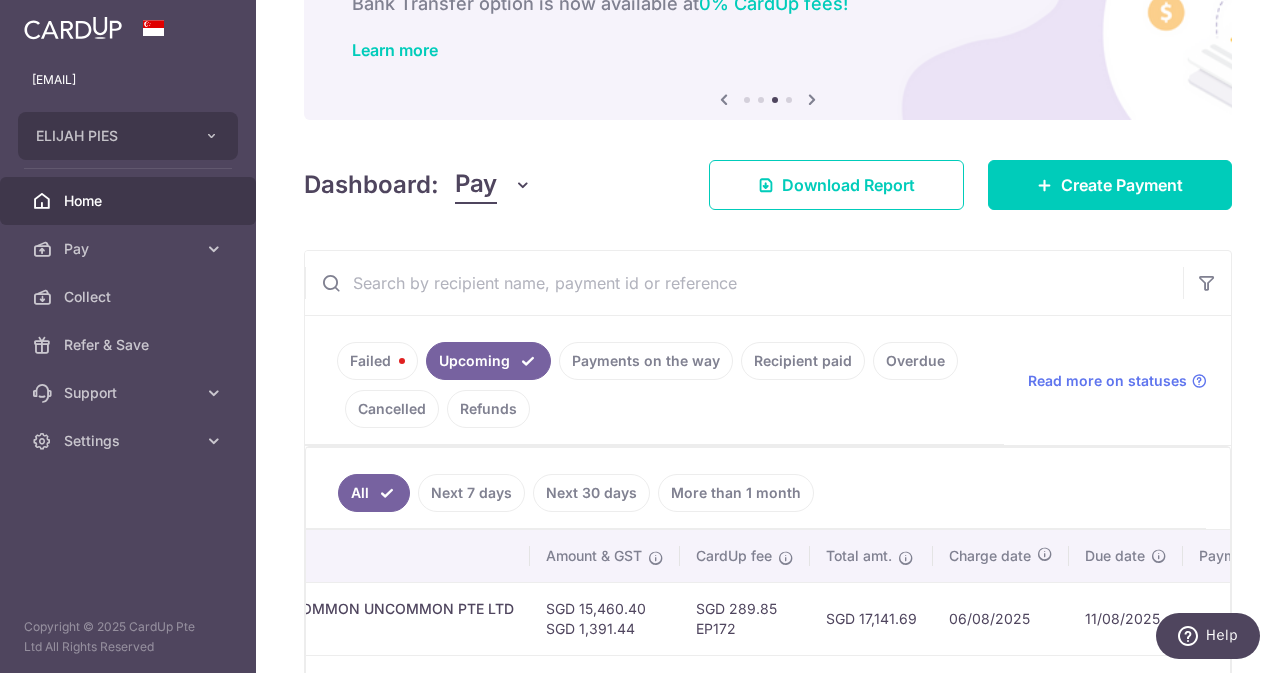 drag, startPoint x: 894, startPoint y: 608, endPoint x: 875, endPoint y: 606, distance: 19.104973 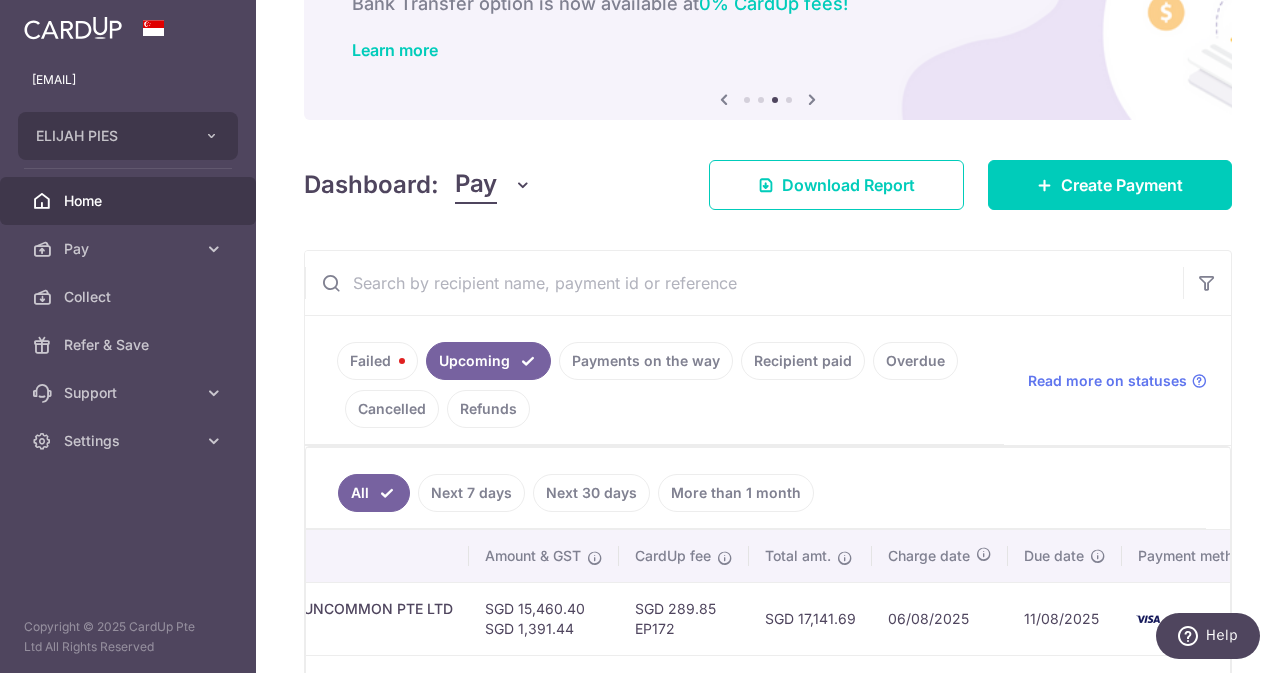 scroll, scrollTop: 0, scrollLeft: 605, axis: horizontal 